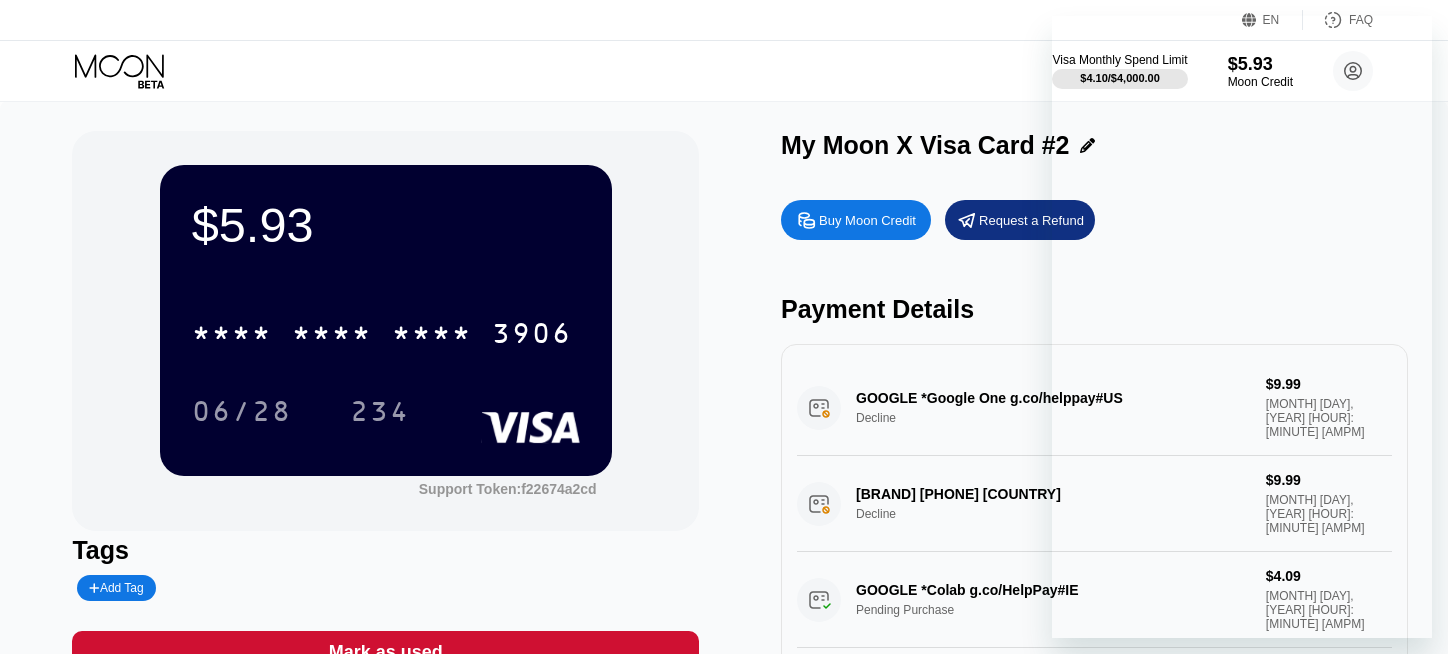scroll, scrollTop: 0, scrollLeft: 0, axis: both 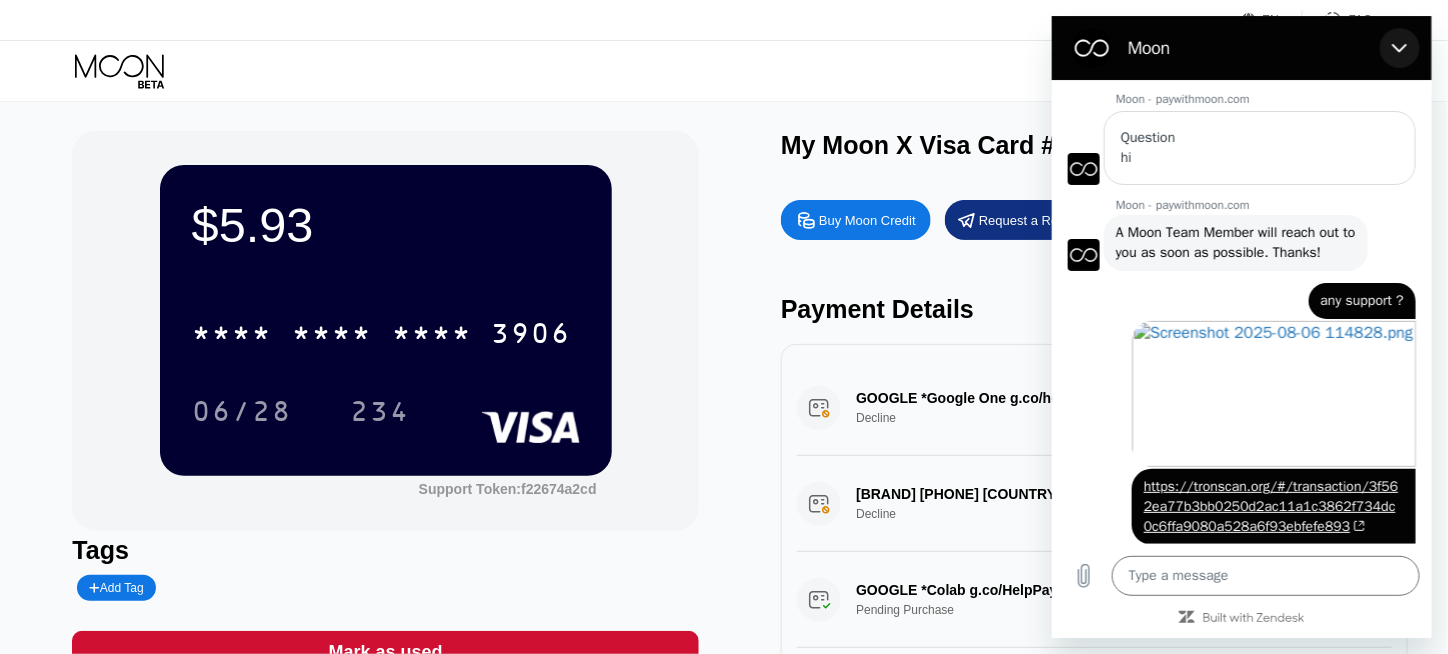 click at bounding box center (1399, 48) 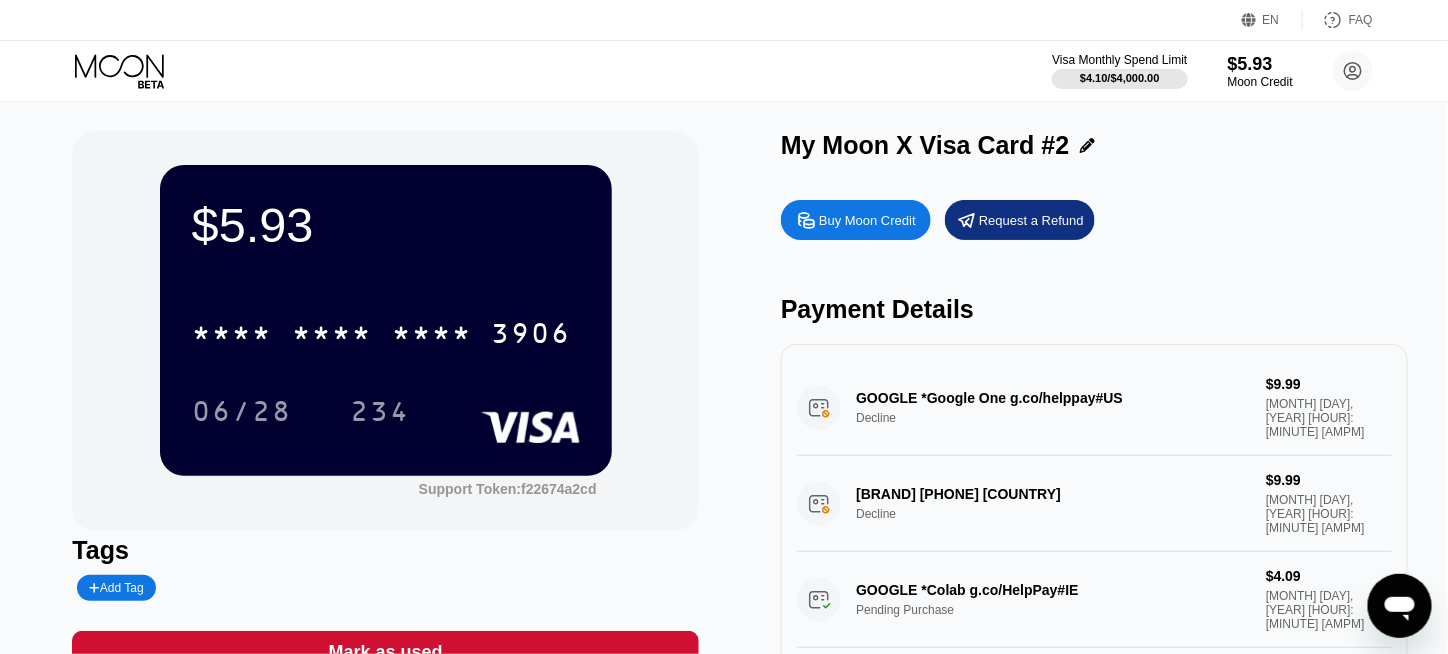 scroll, scrollTop: 300, scrollLeft: 0, axis: vertical 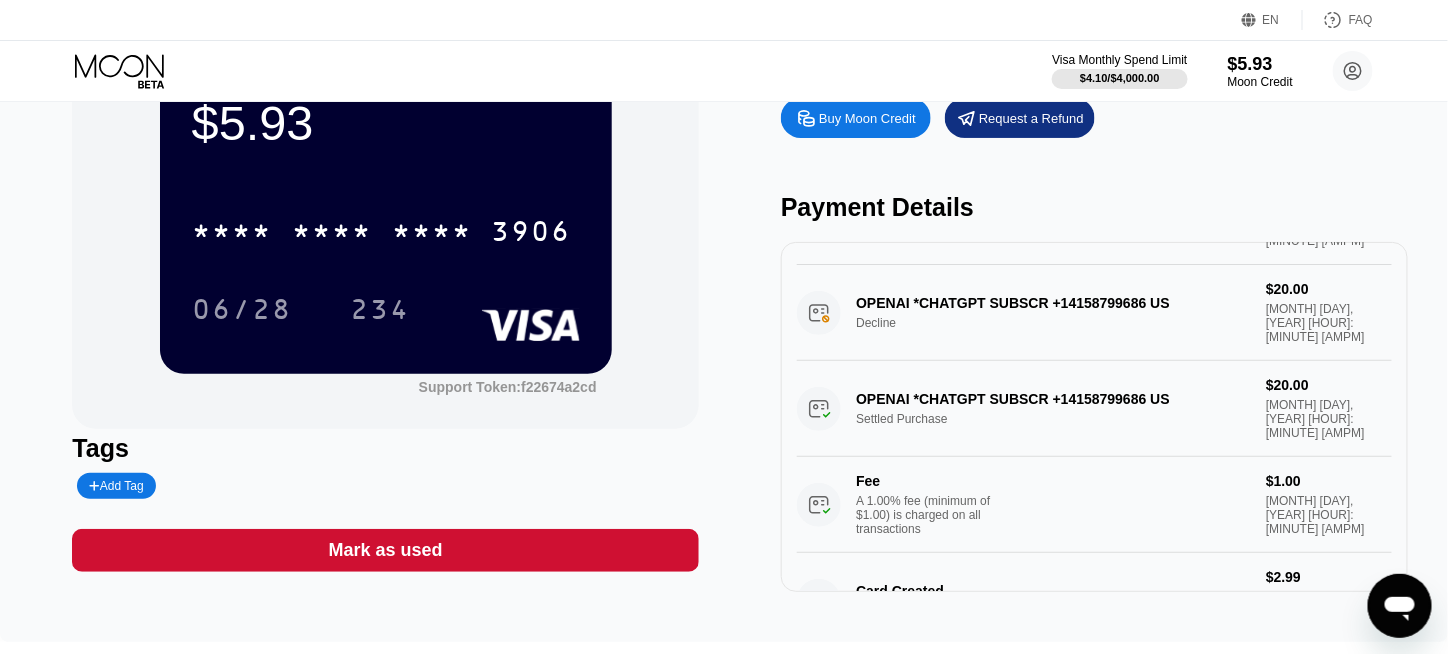click 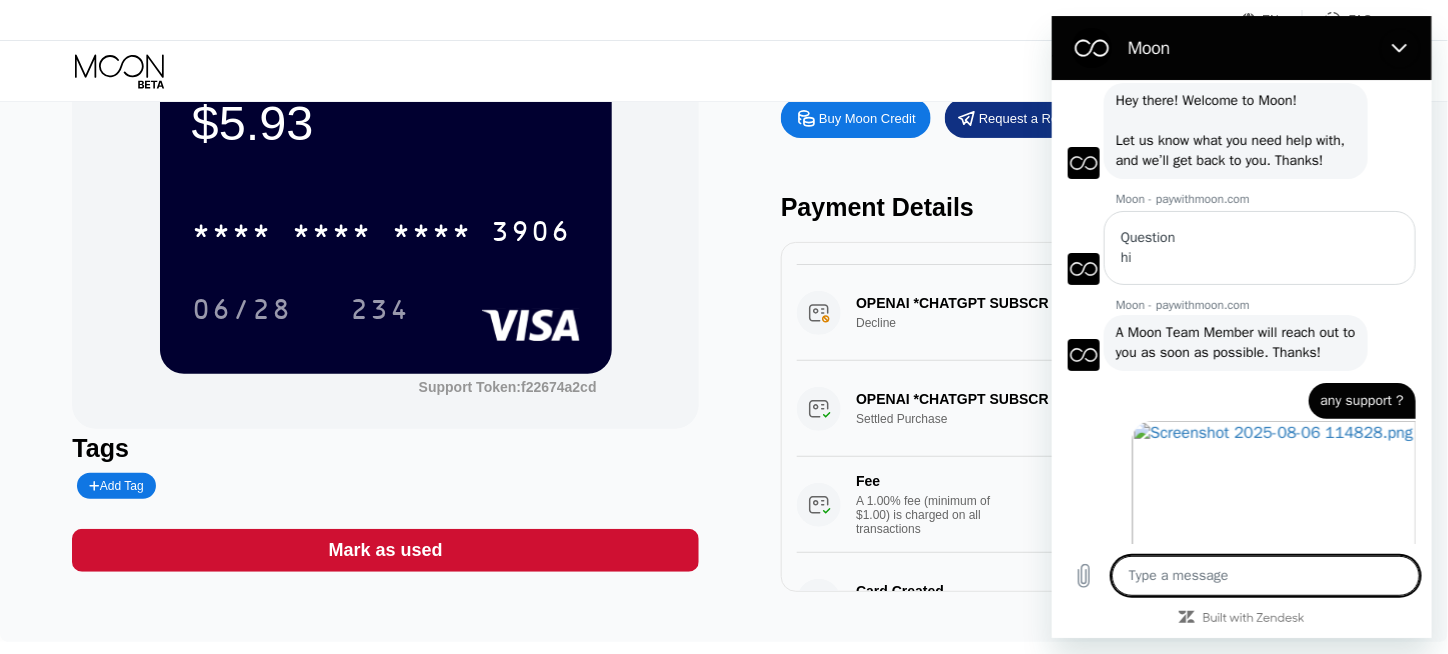 scroll, scrollTop: 0, scrollLeft: 0, axis: both 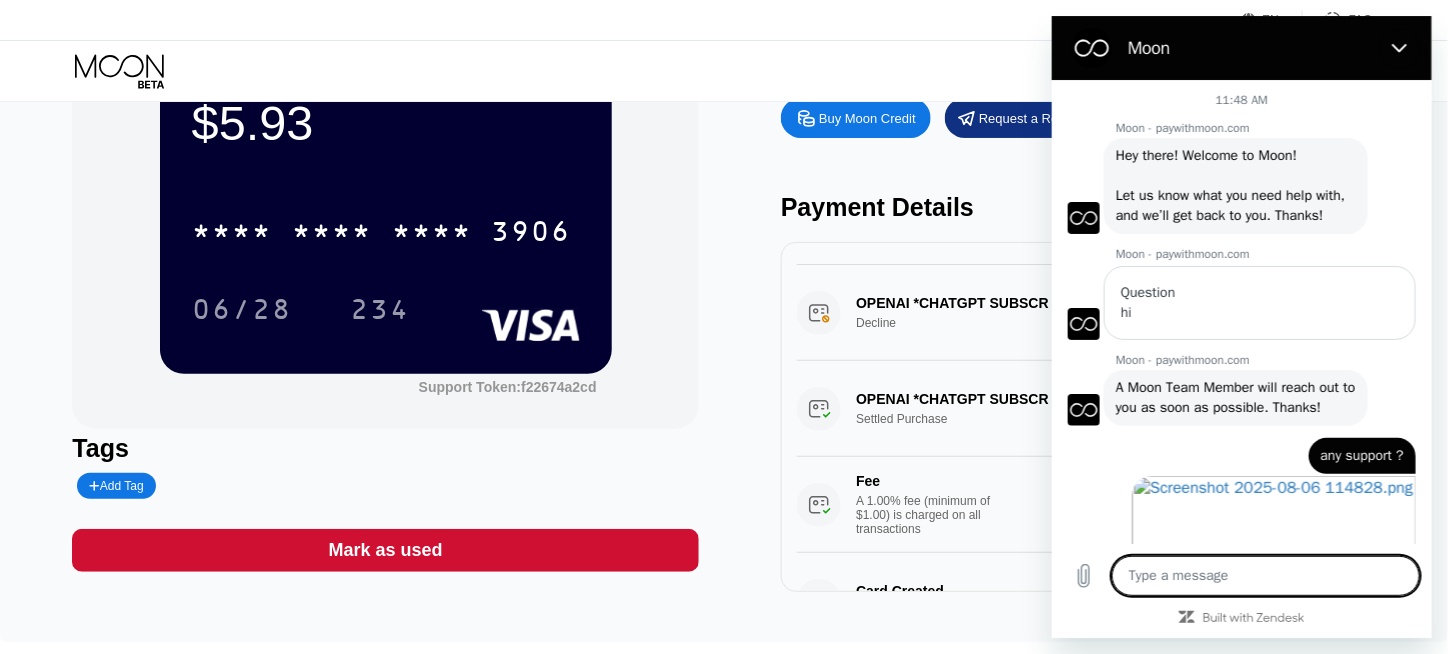 drag, startPoint x: 1191, startPoint y: 40, endPoint x: 1173, endPoint y: 54, distance: 22.803509 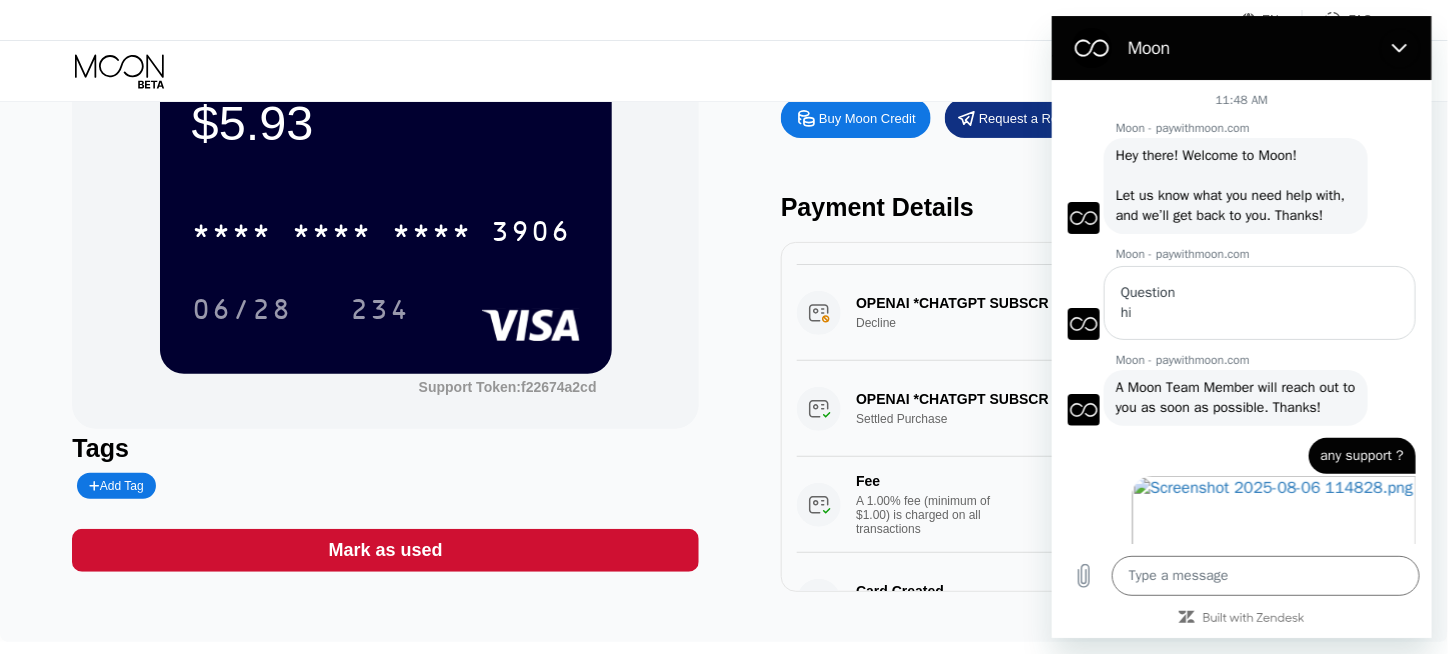 drag, startPoint x: 1141, startPoint y: 50, endPoint x: 1147, endPoint y: 79, distance: 29.614185 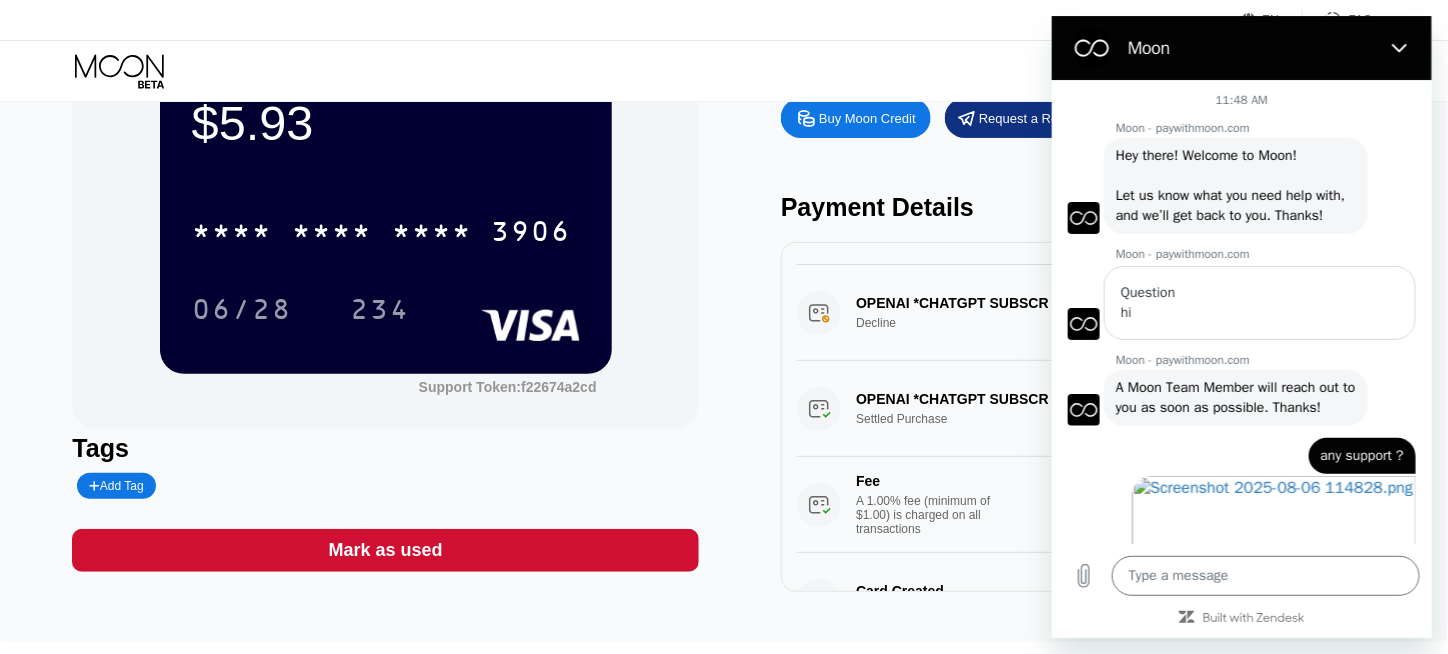 scroll, scrollTop: 255, scrollLeft: 0, axis: vertical 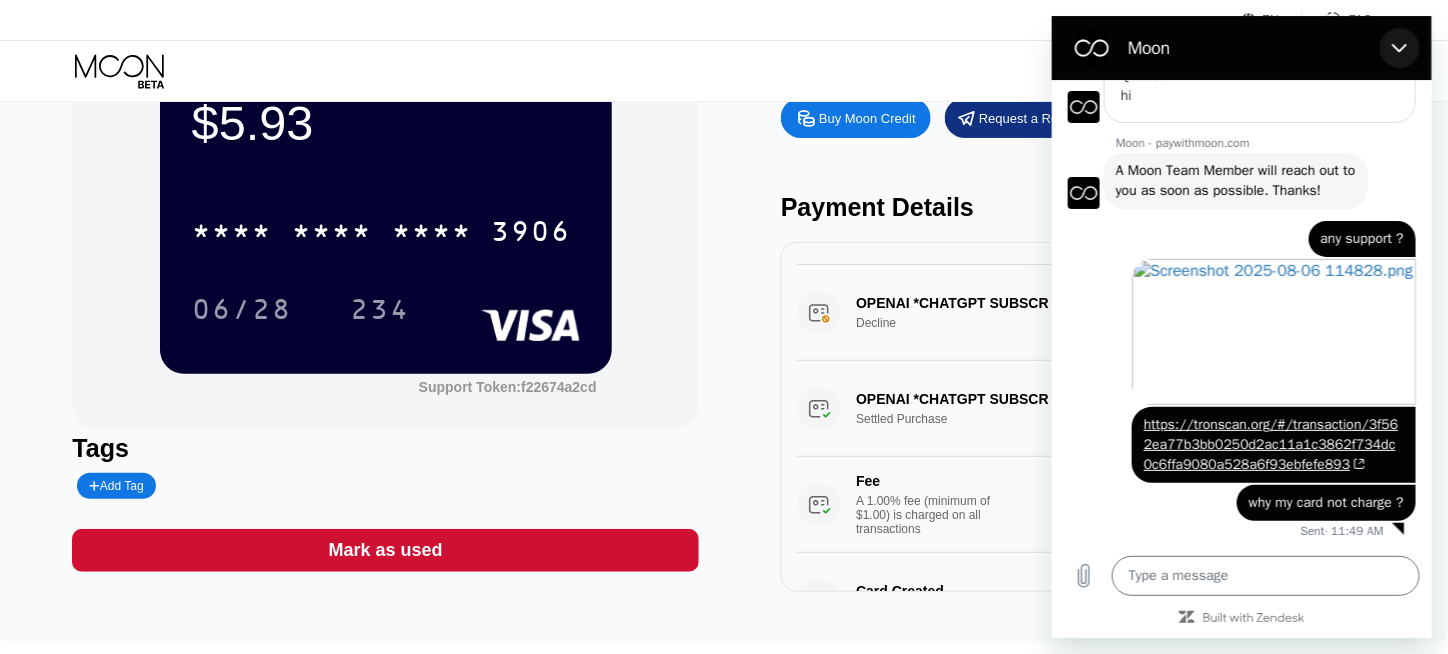 drag, startPoint x: 1395, startPoint y: 35, endPoint x: 2424, endPoint y: 123, distance: 1032.756 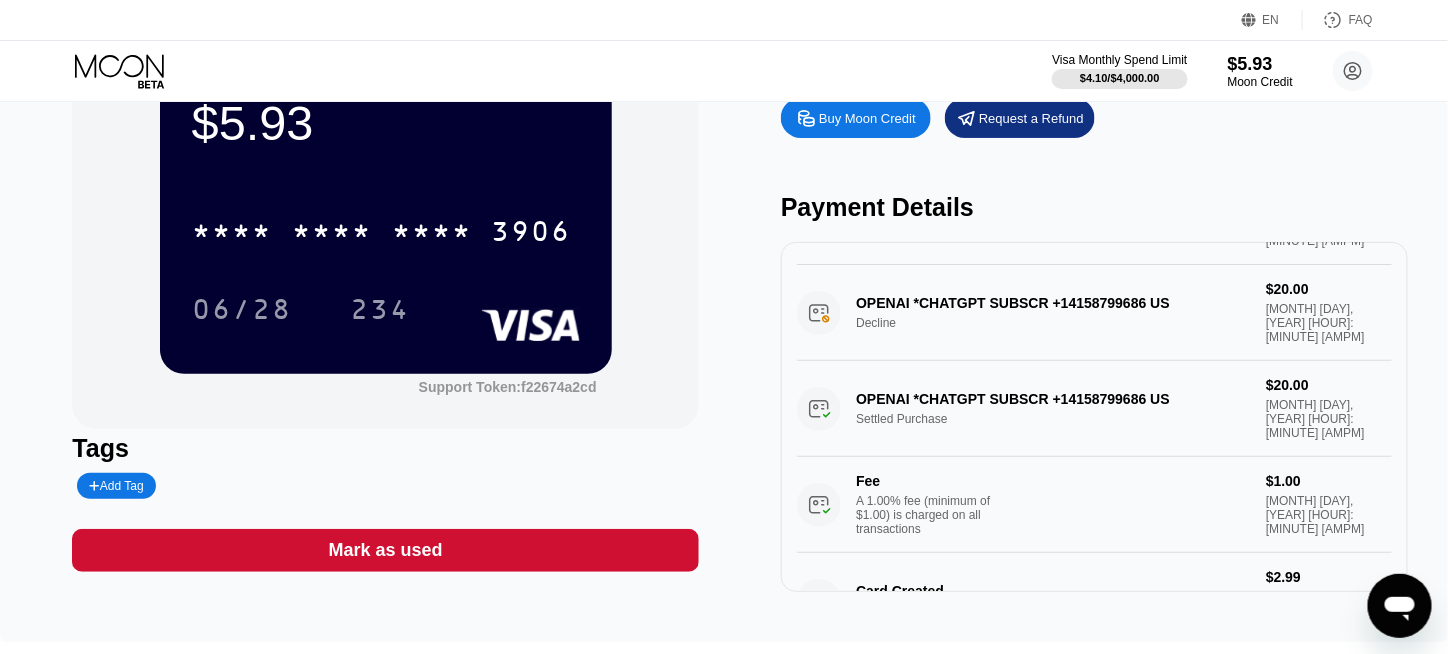 click at bounding box center (1399, 605) 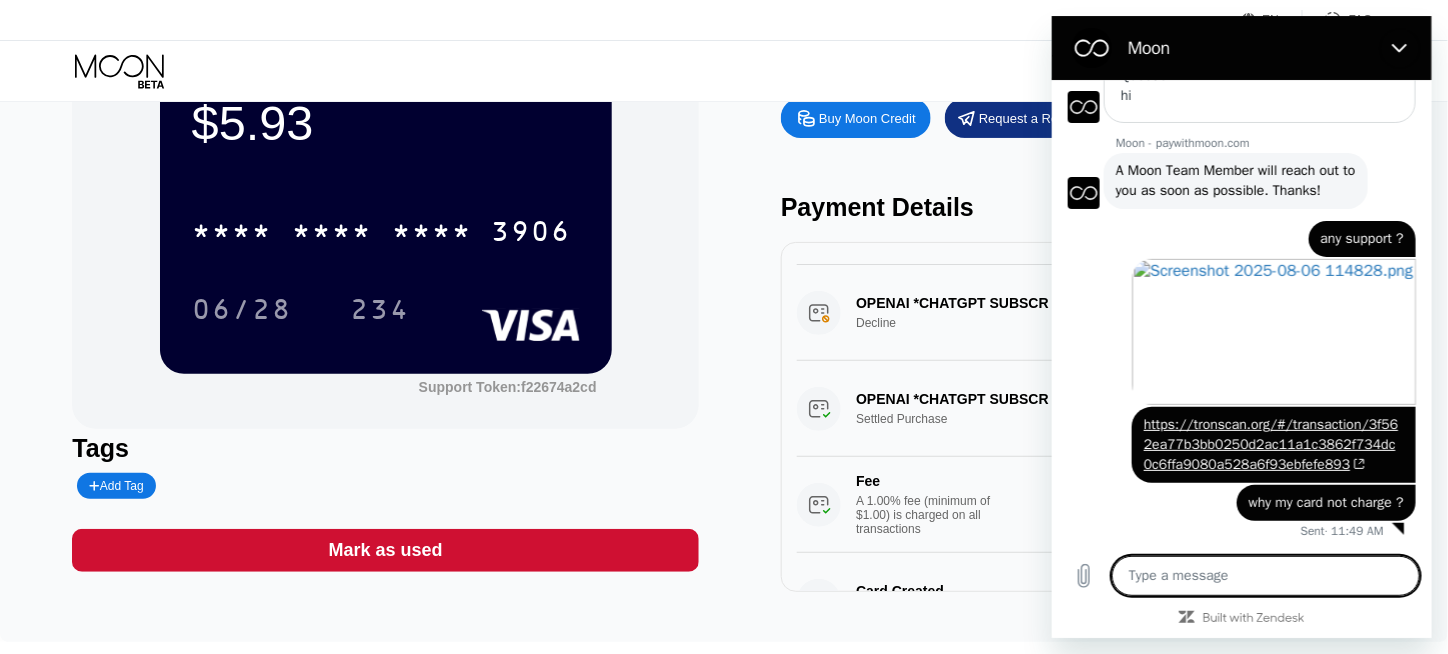 drag, startPoint x: 1077, startPoint y: 29, endPoint x: 1076, endPoint y: 39, distance: 10.049875 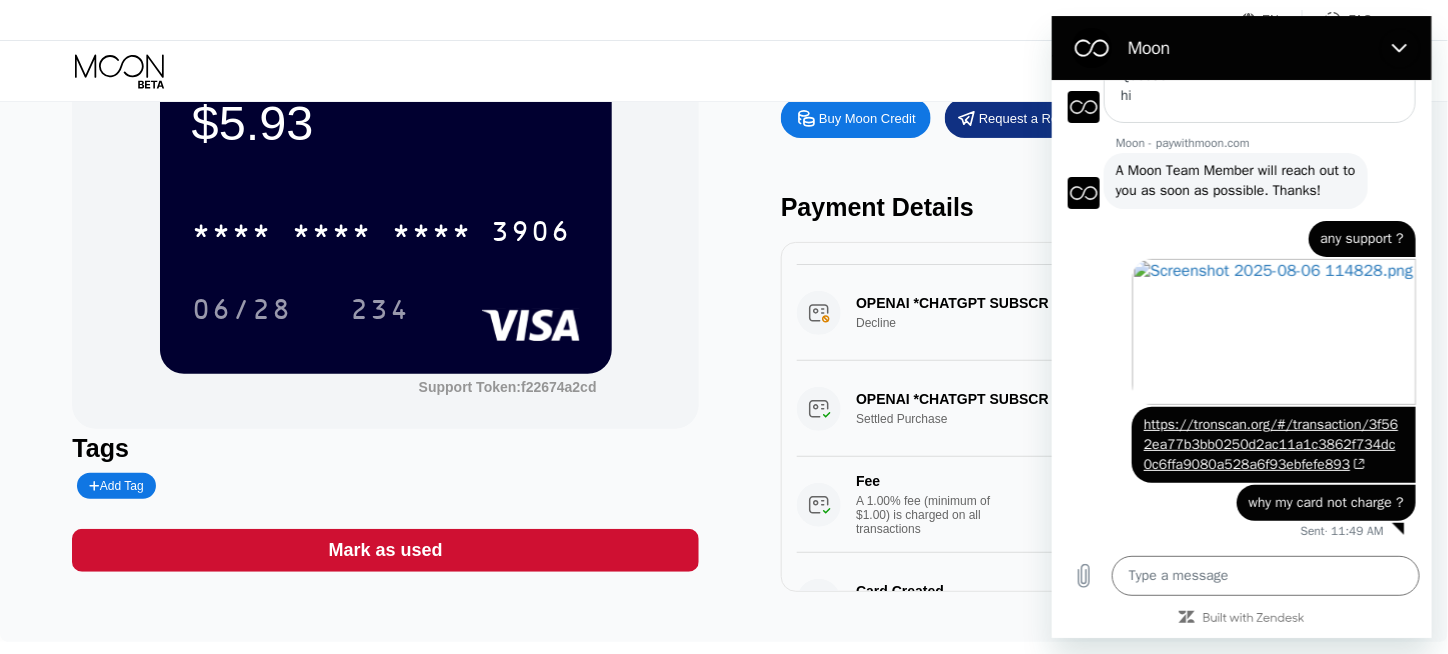 click at bounding box center [1091, 48] 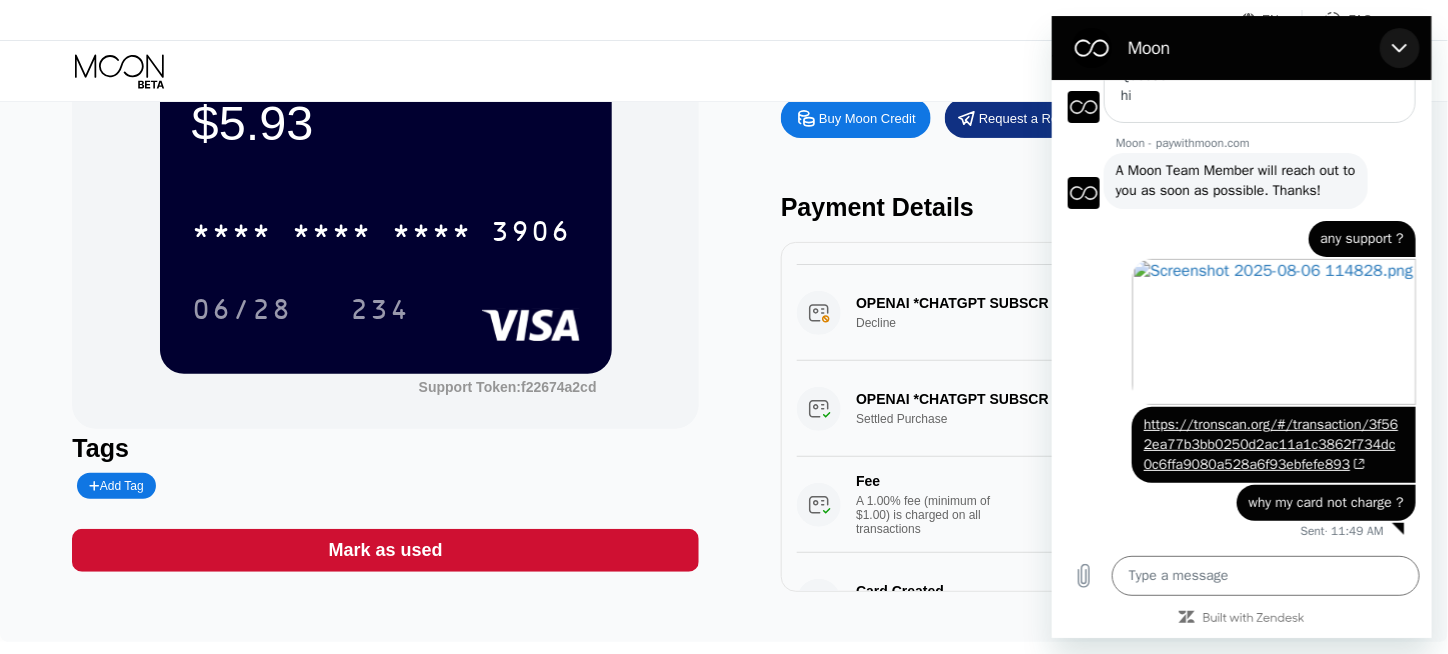 drag, startPoint x: 1402, startPoint y: 55, endPoint x: 2455, endPoint y: 71, distance: 1053.1216 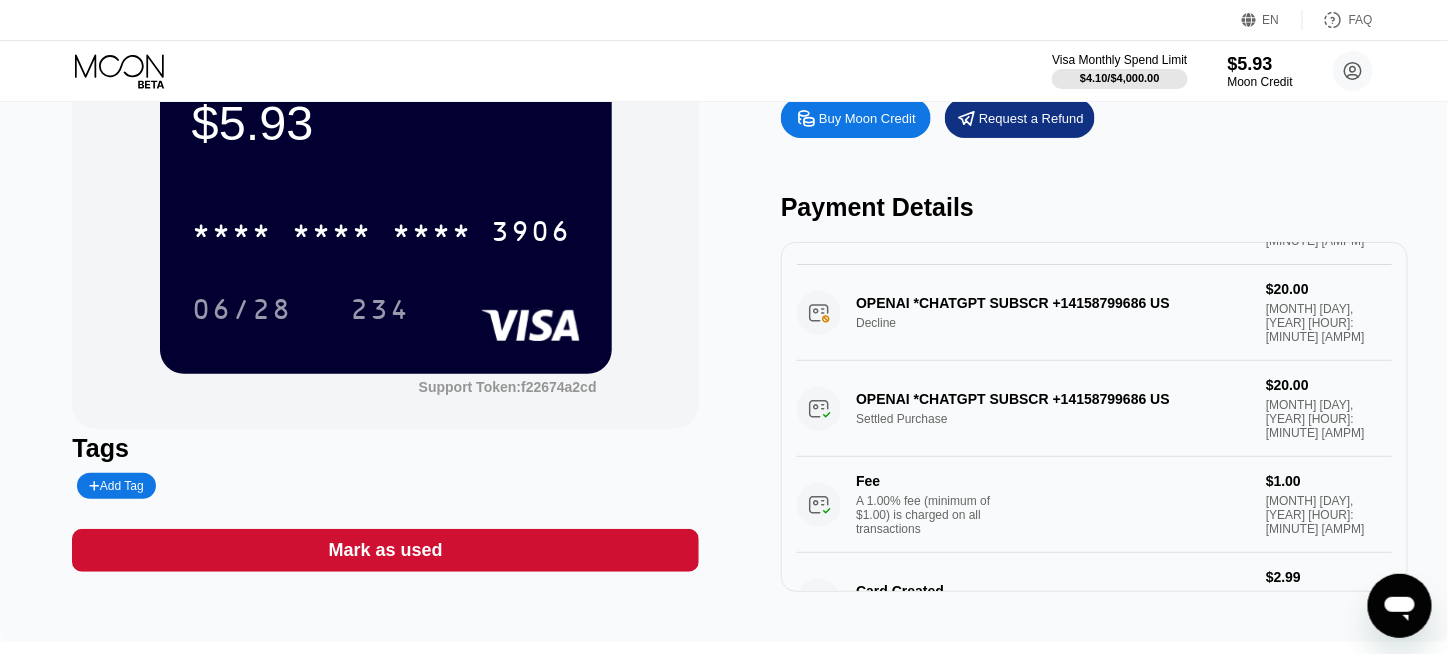 scroll, scrollTop: 0, scrollLeft: 0, axis: both 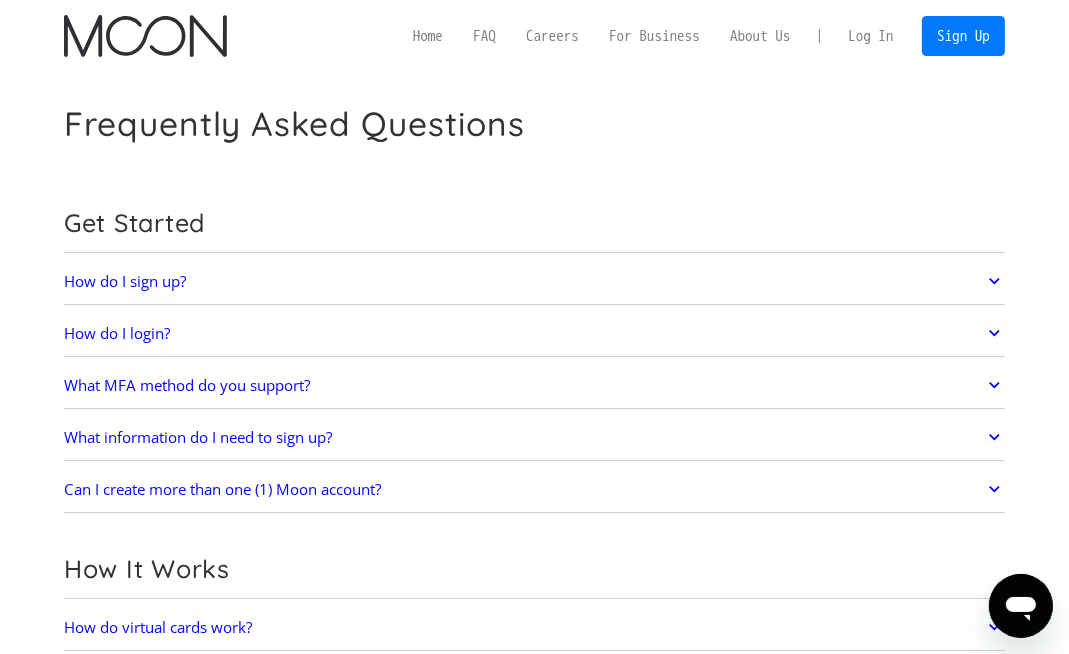 click on "Log In" at bounding box center (871, 35) 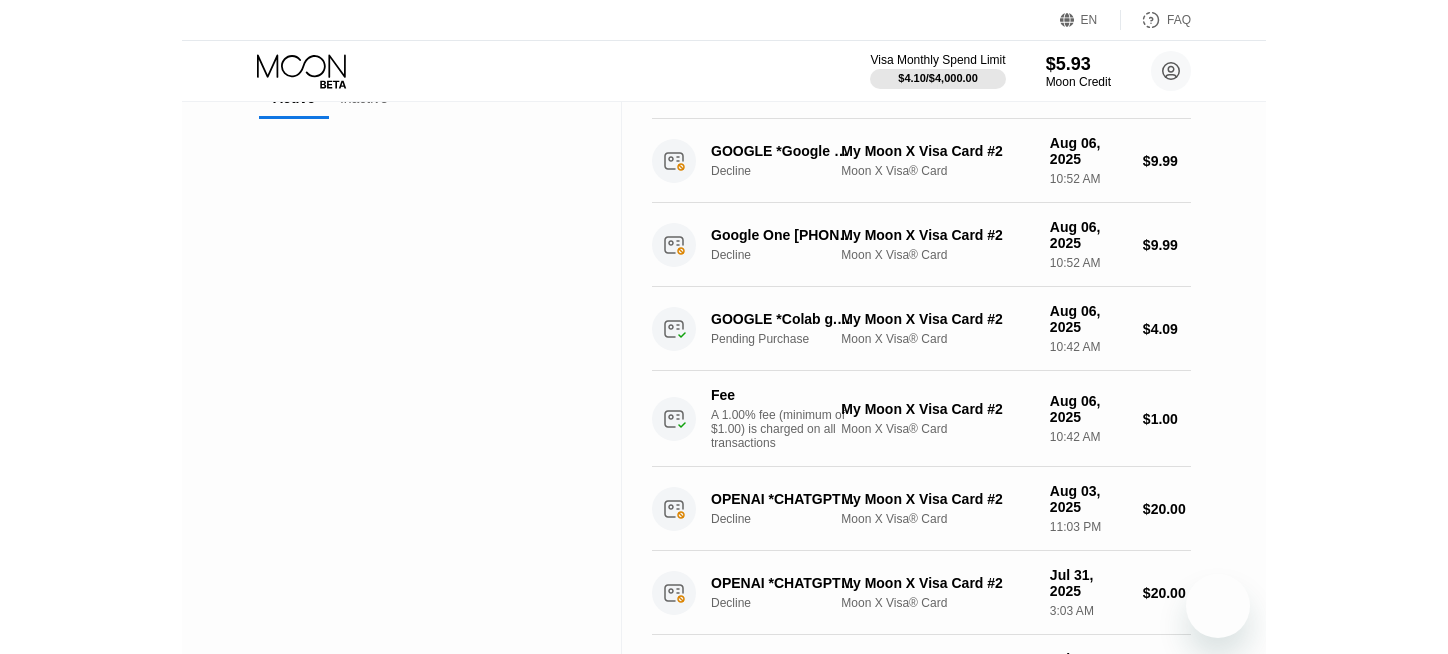 scroll, scrollTop: 0, scrollLeft: 0, axis: both 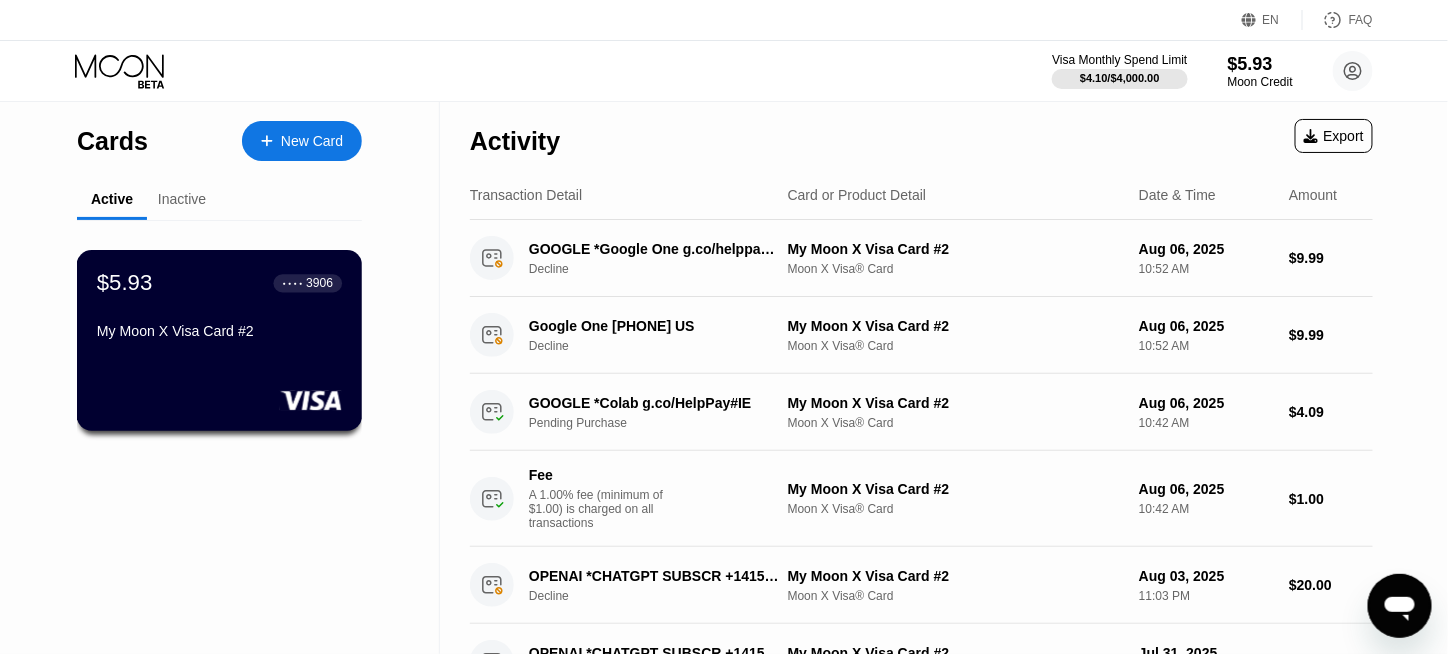 click on "$5.93 ● ● ● ● 3906 My Moon X Visa Card #2" at bounding box center (220, 340) 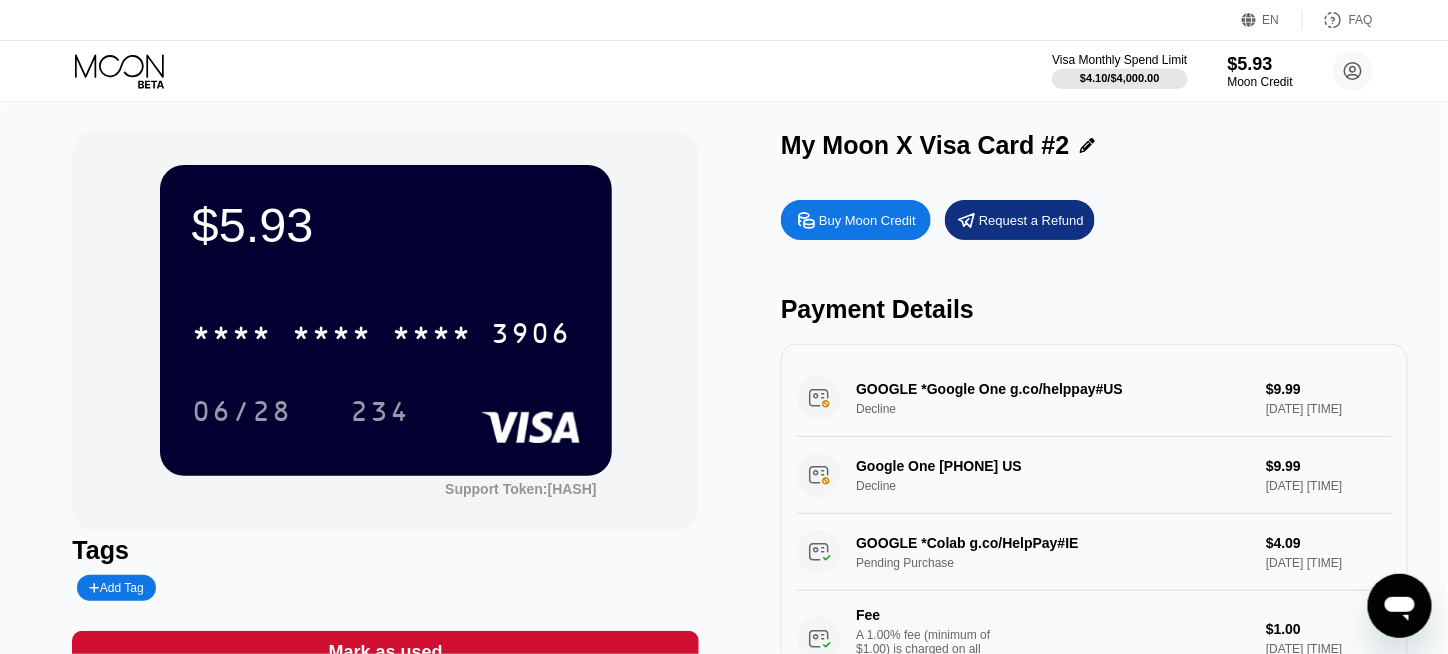 click on "Buy Moon Credit" at bounding box center (867, 220) 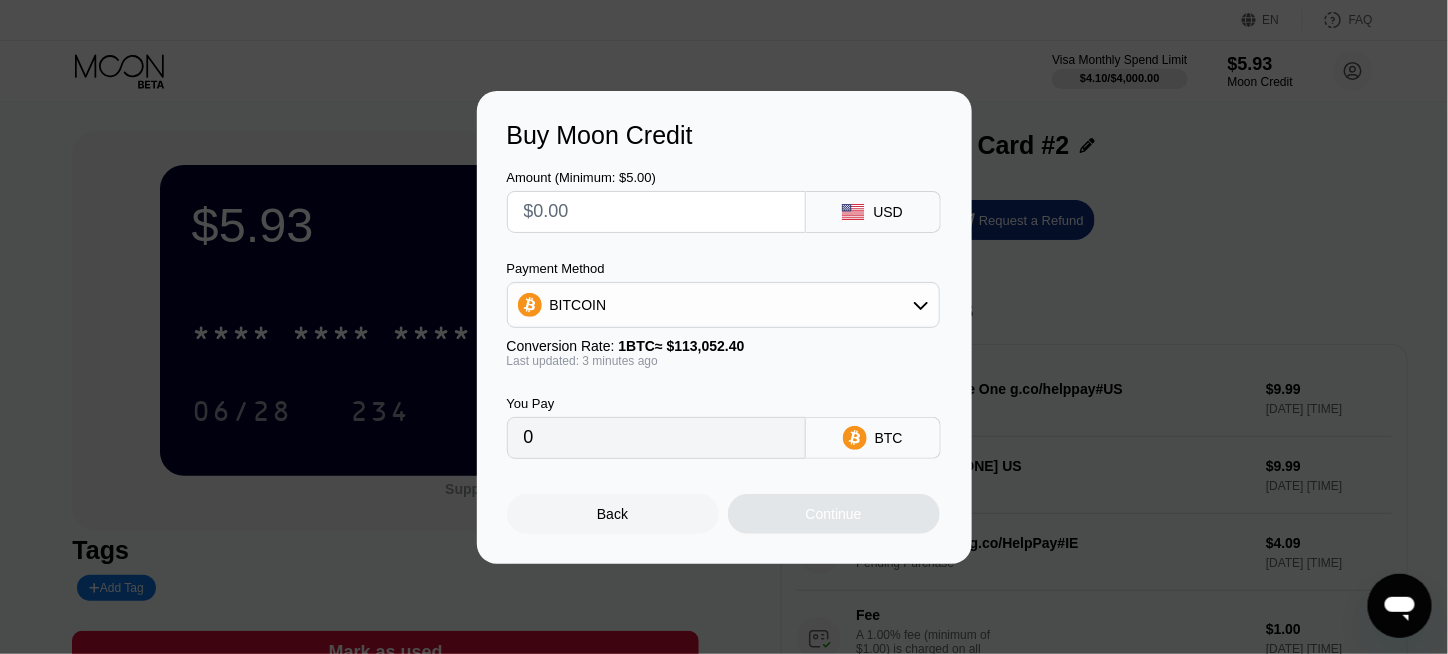 click at bounding box center [656, 212] 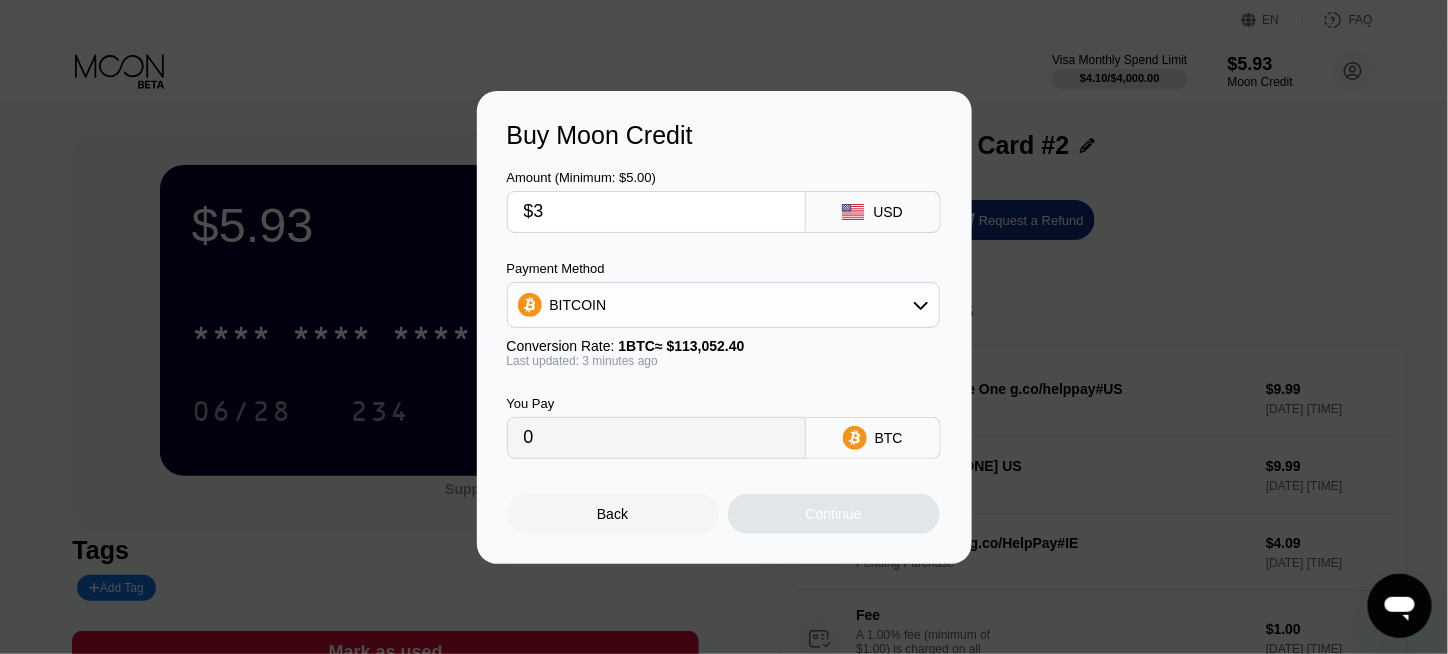 type on "0.00002654" 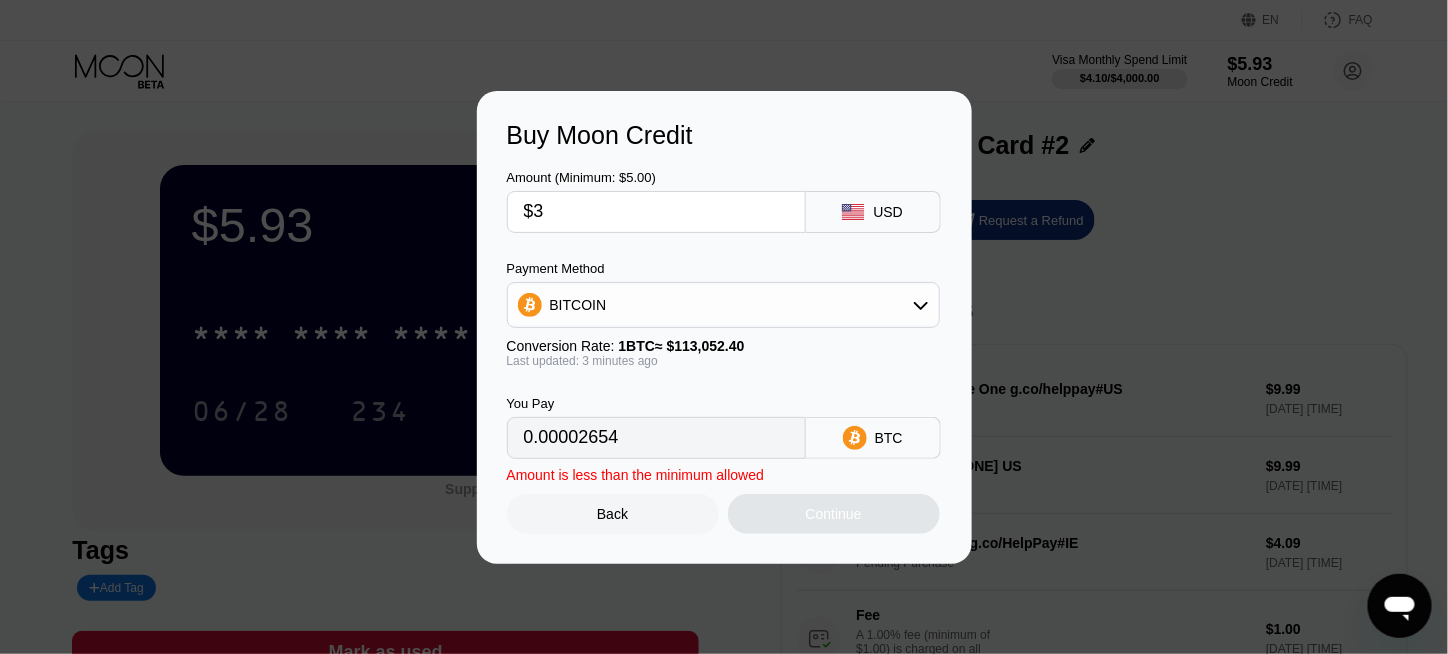 drag, startPoint x: 582, startPoint y: 201, endPoint x: 490, endPoint y: 202, distance: 92.00543 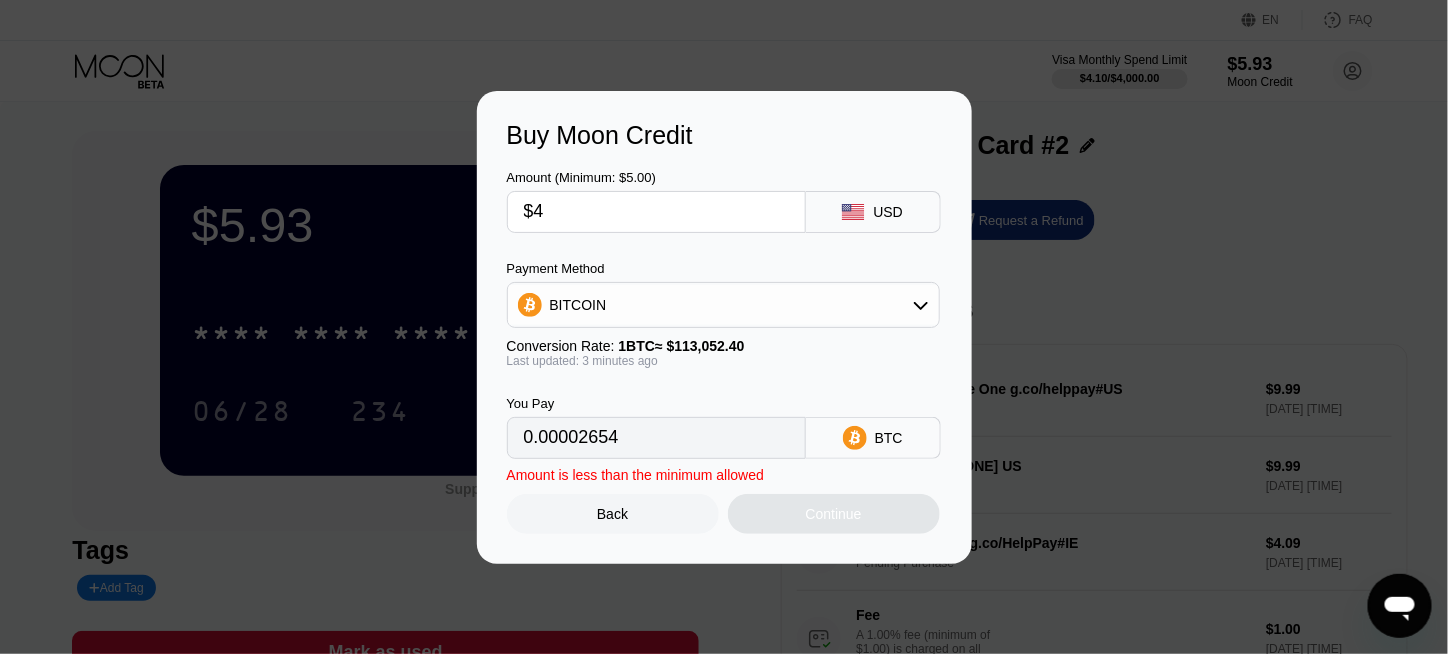 type on "0.00003539" 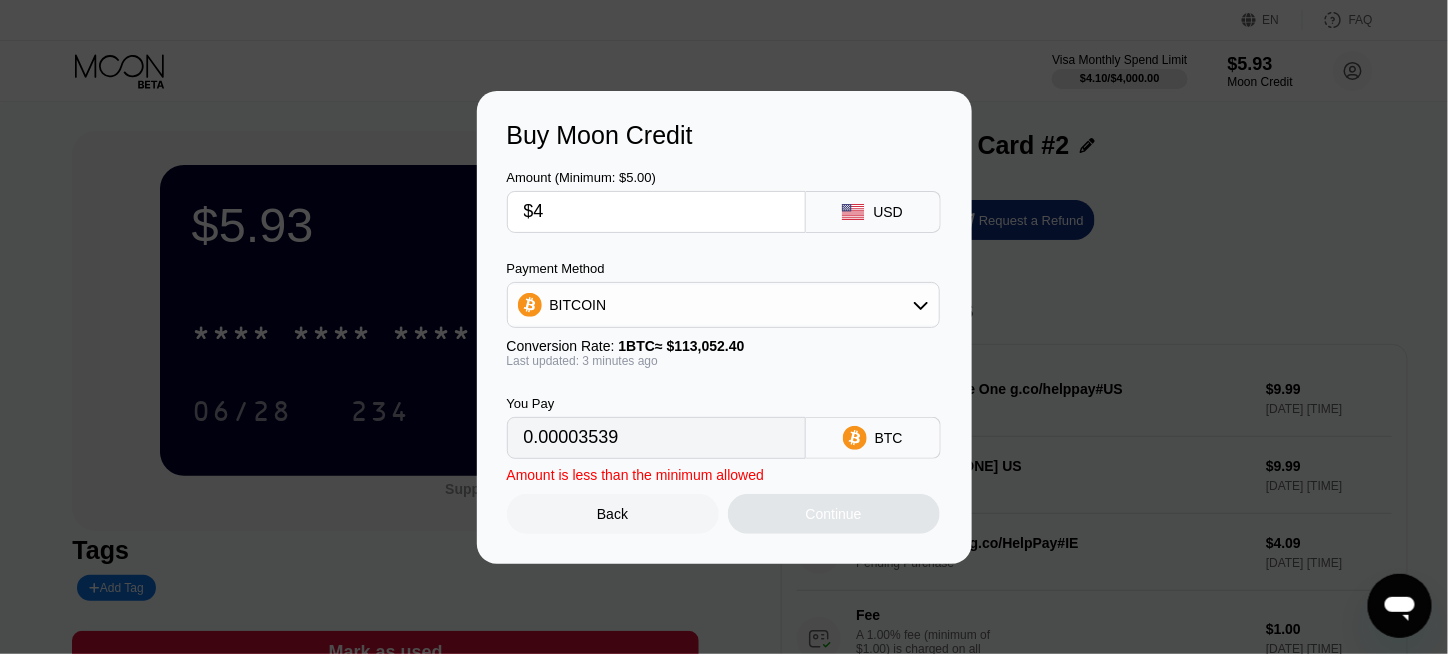 drag, startPoint x: 563, startPoint y: 217, endPoint x: 499, endPoint y: 215, distance: 64.03124 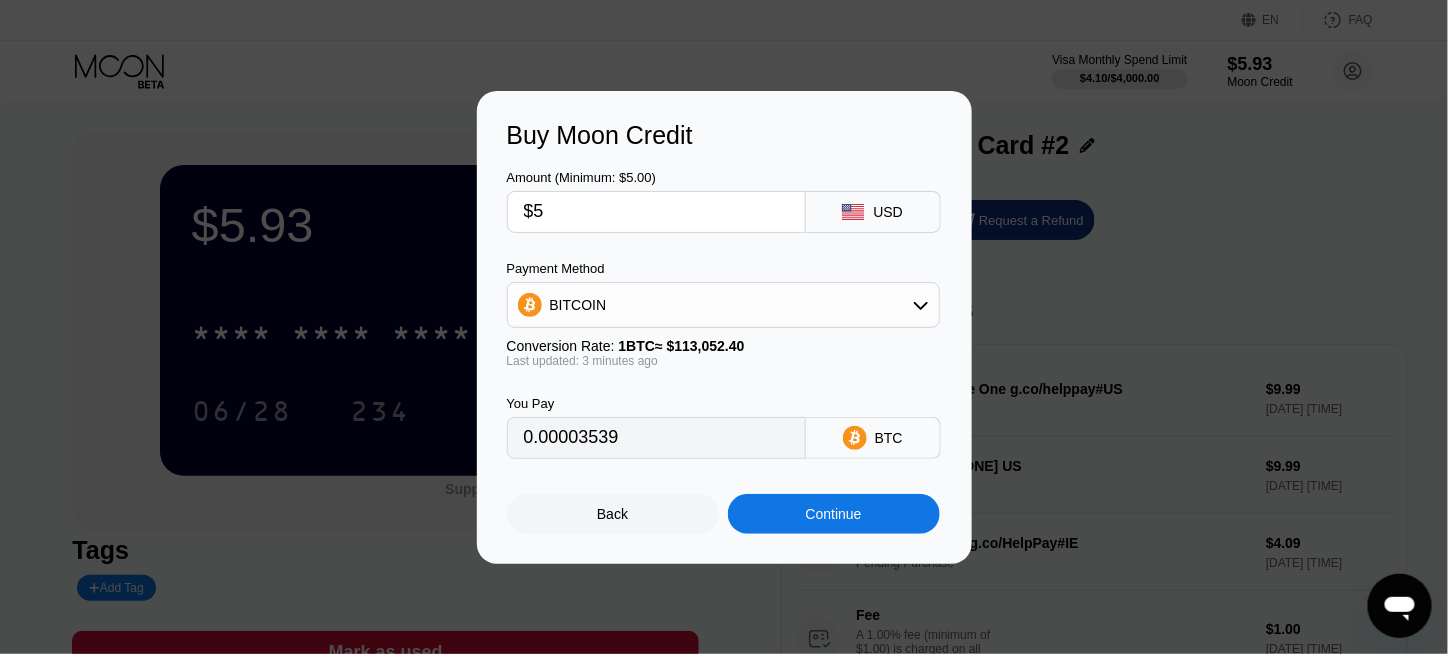 type on "0.00004423" 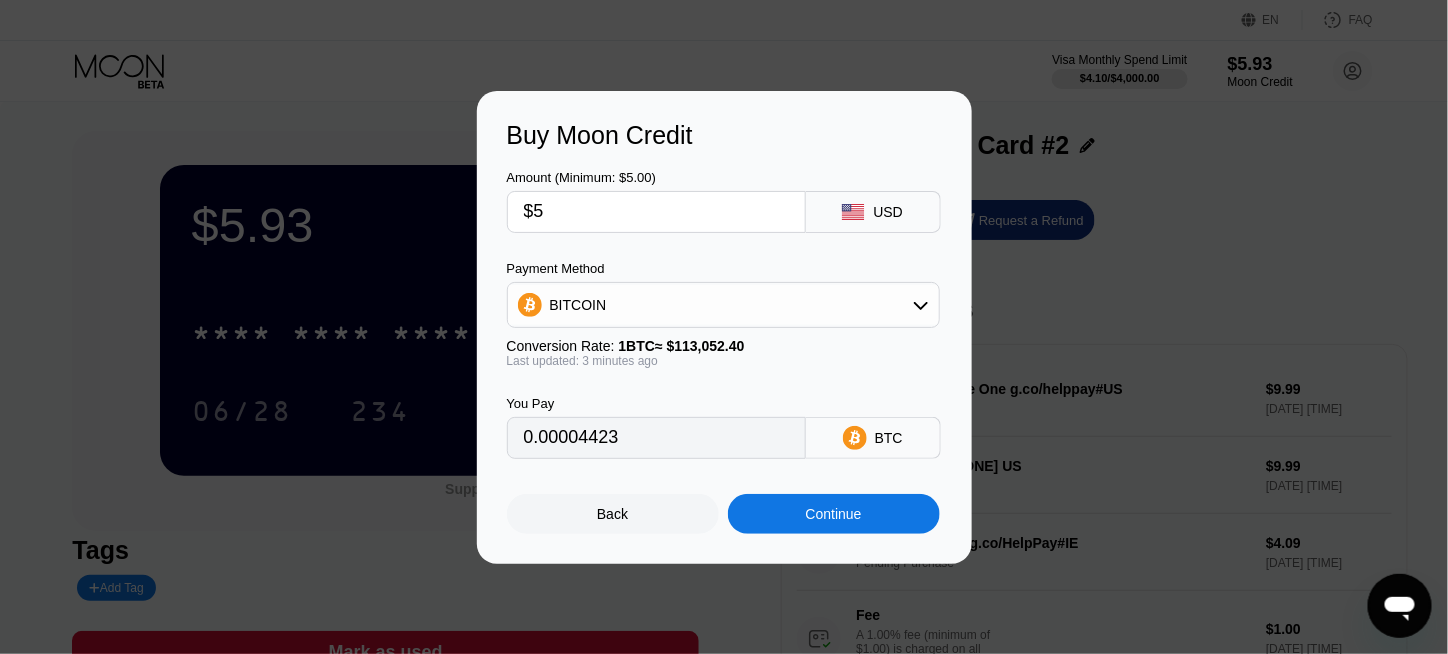 type on "$5" 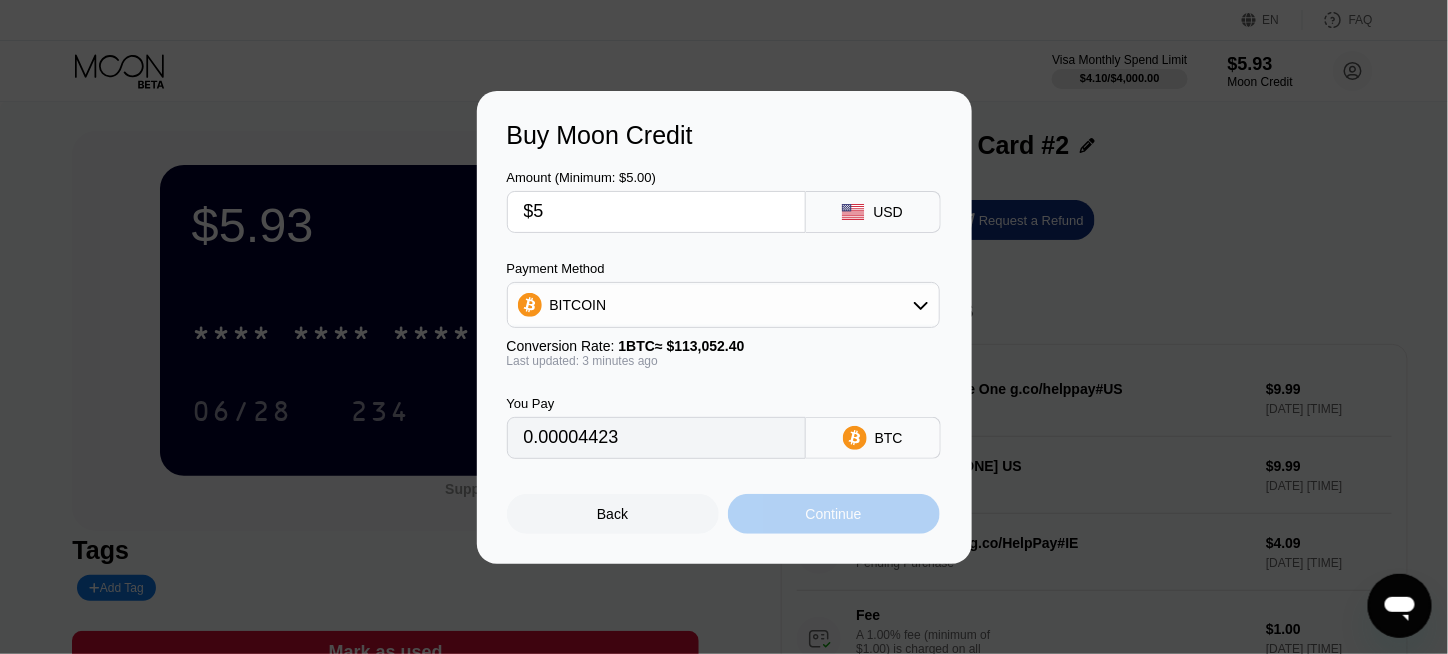 click on "Continue" at bounding box center (834, 514) 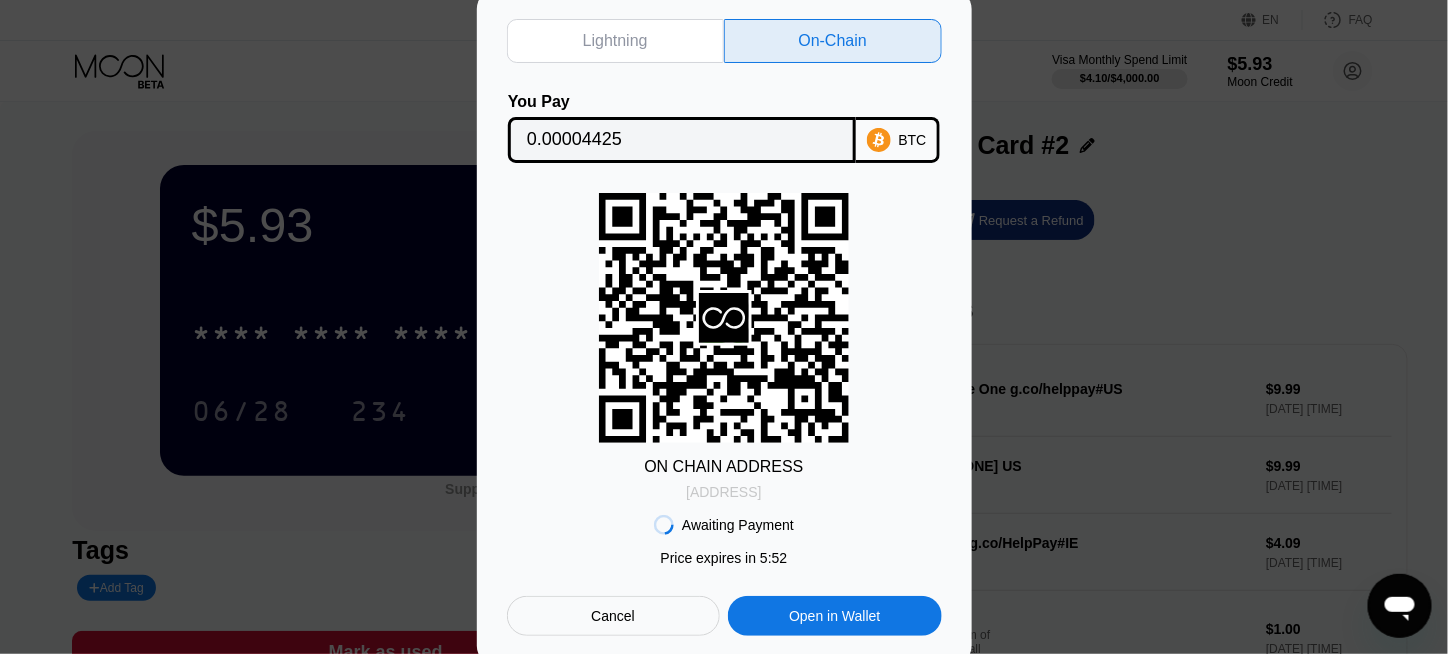 click on "bc1qt2mzyf5hgpn...ukptj70sz0nh8vj" at bounding box center [723, 492] 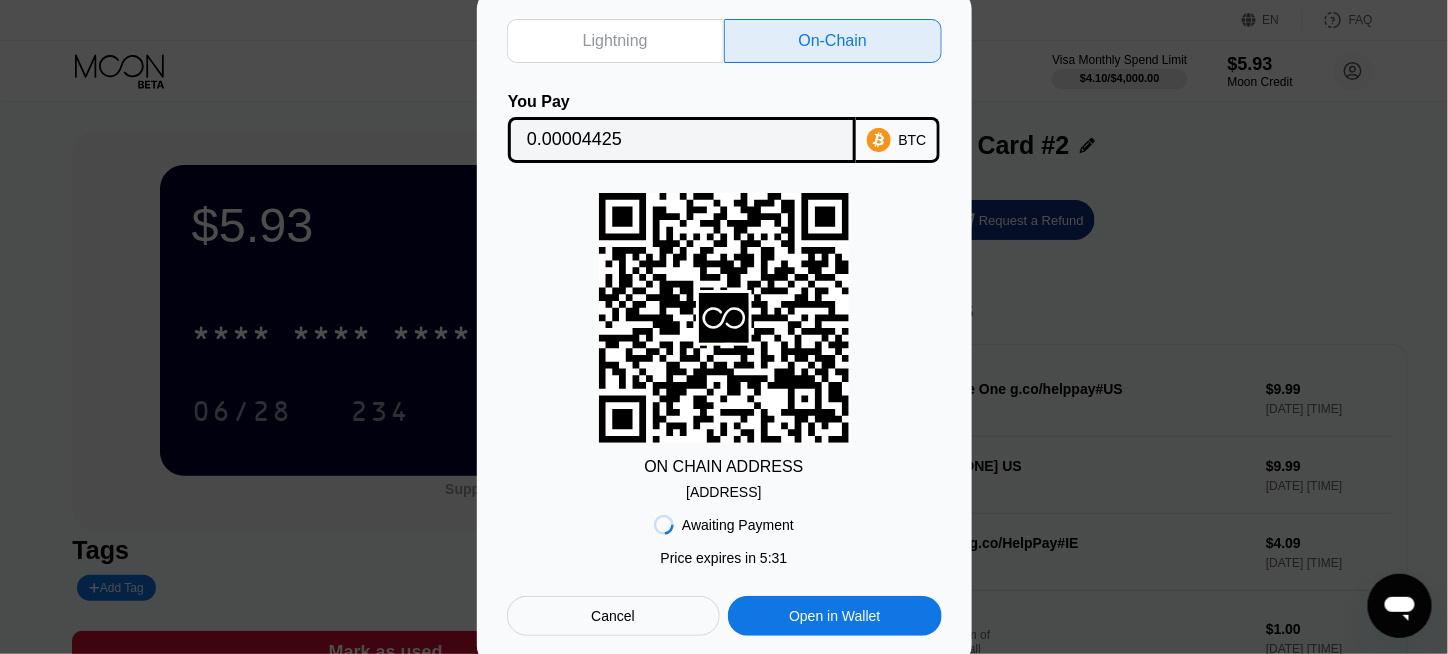 click on "Lightning" at bounding box center (615, 41) 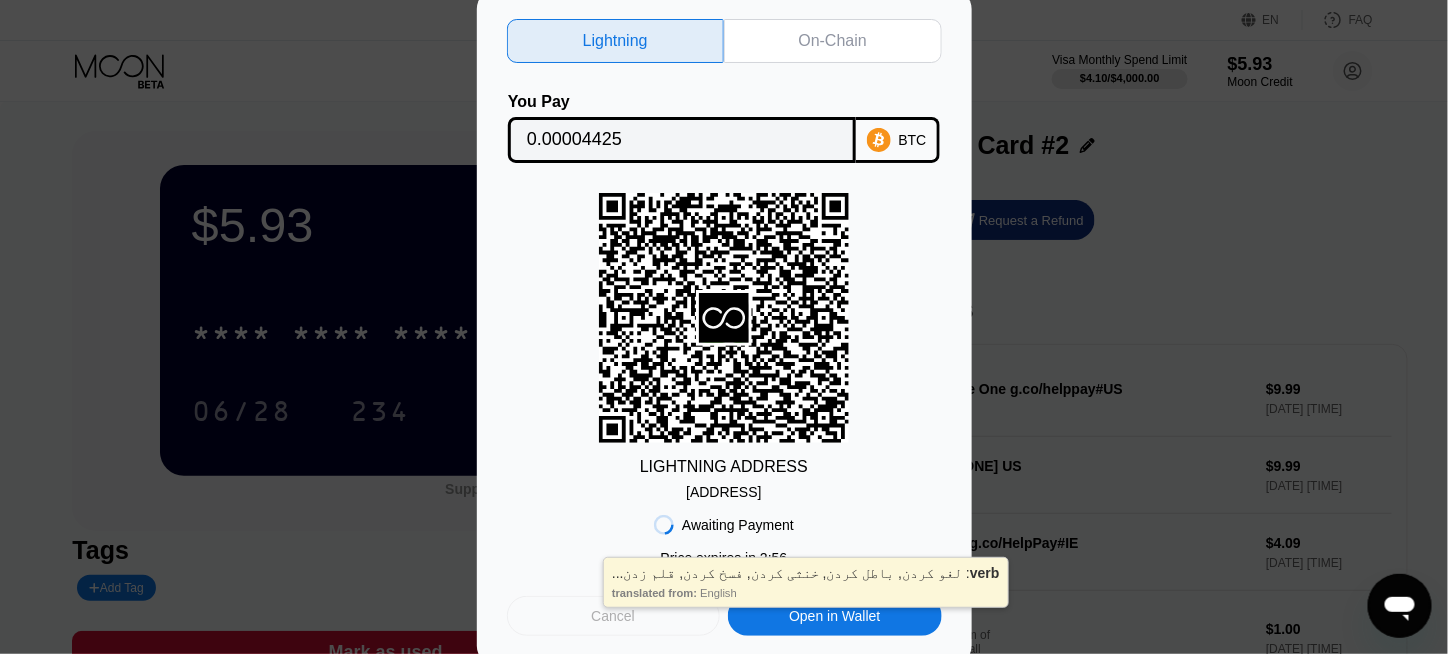 click on "Cancel" at bounding box center (613, 616) 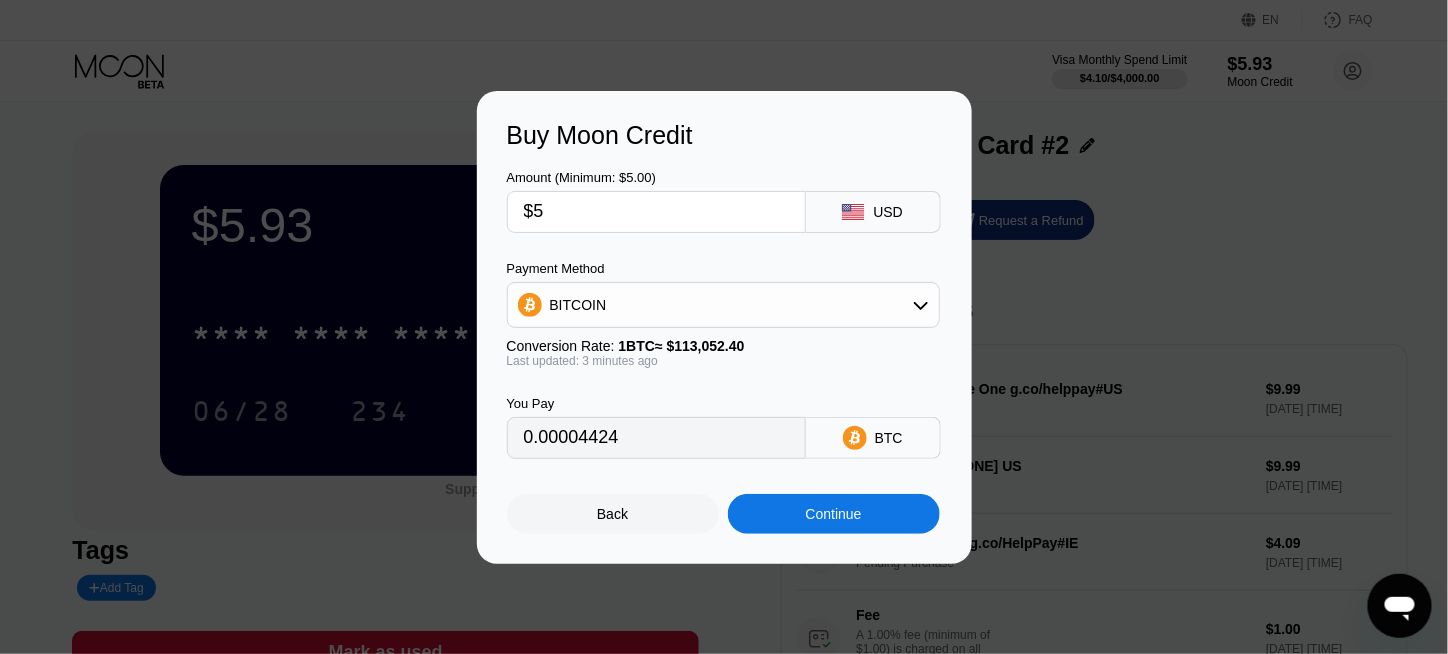 click on "BITCOIN" at bounding box center (723, 305) 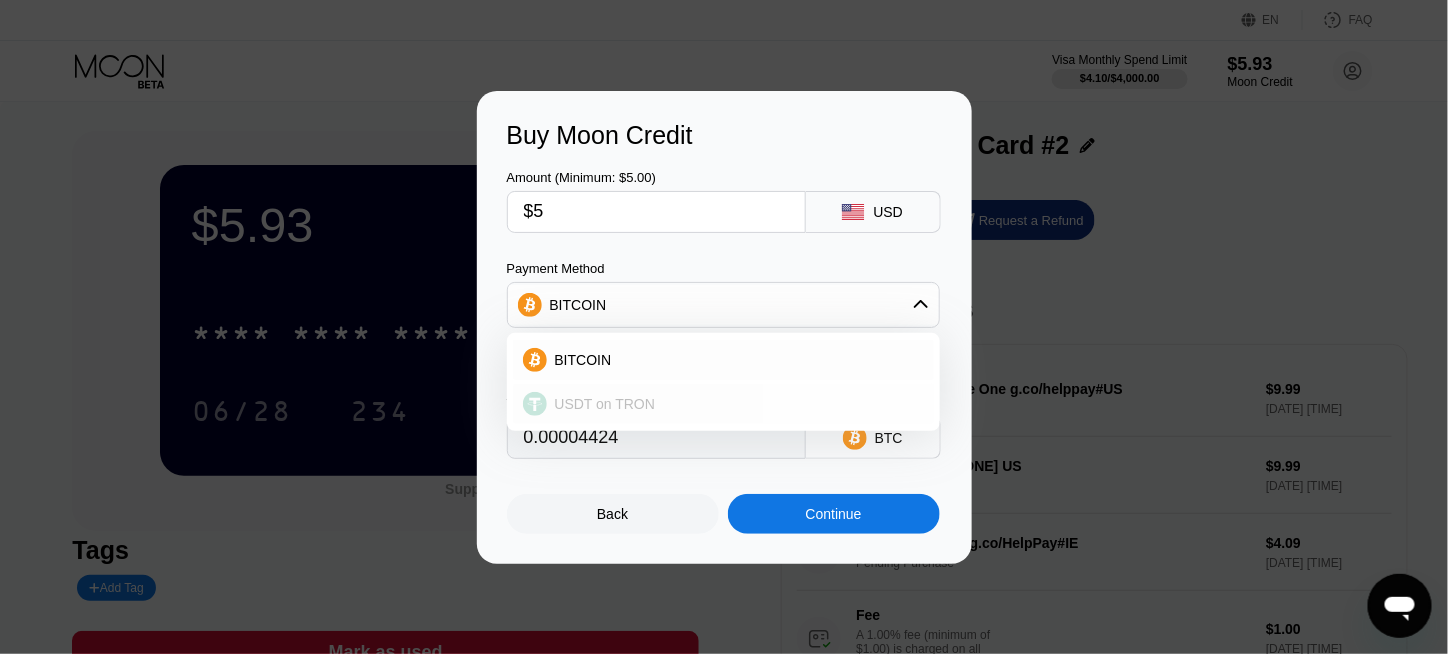 click on "USDT on TRON" at bounding box center [605, 404] 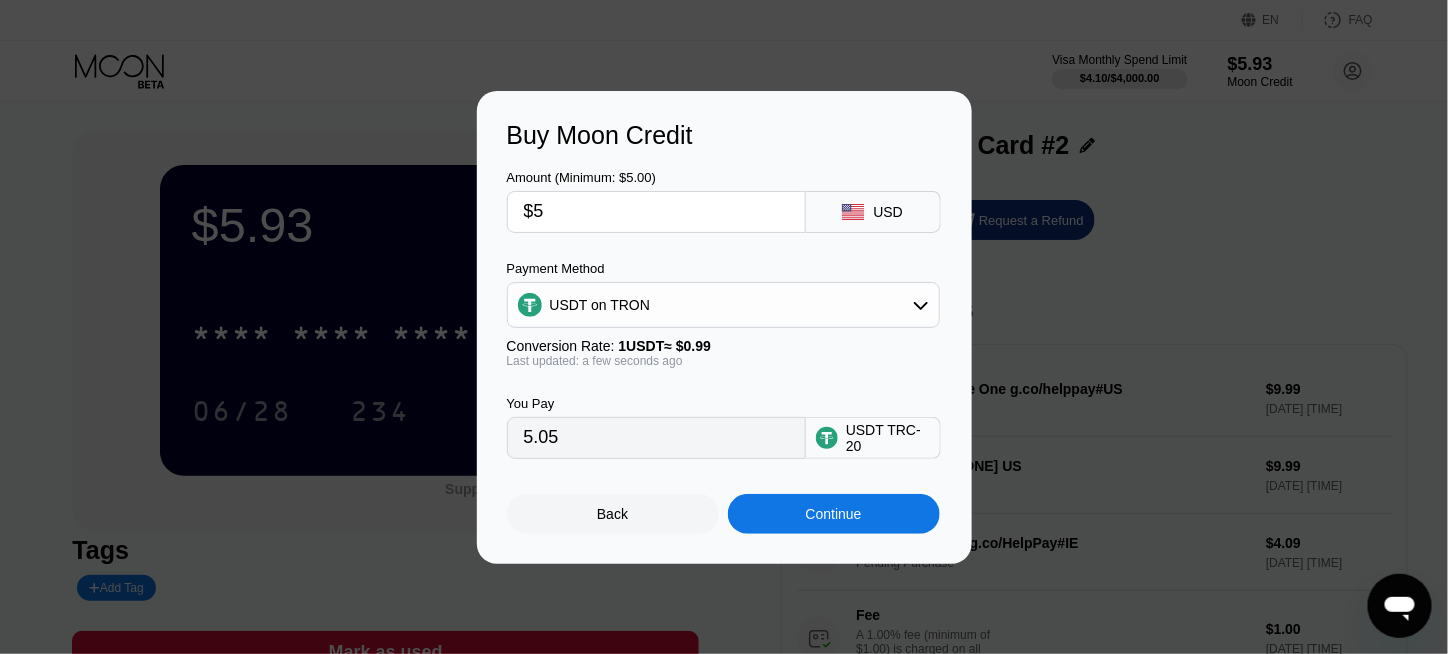 click on "$5" at bounding box center [656, 212] 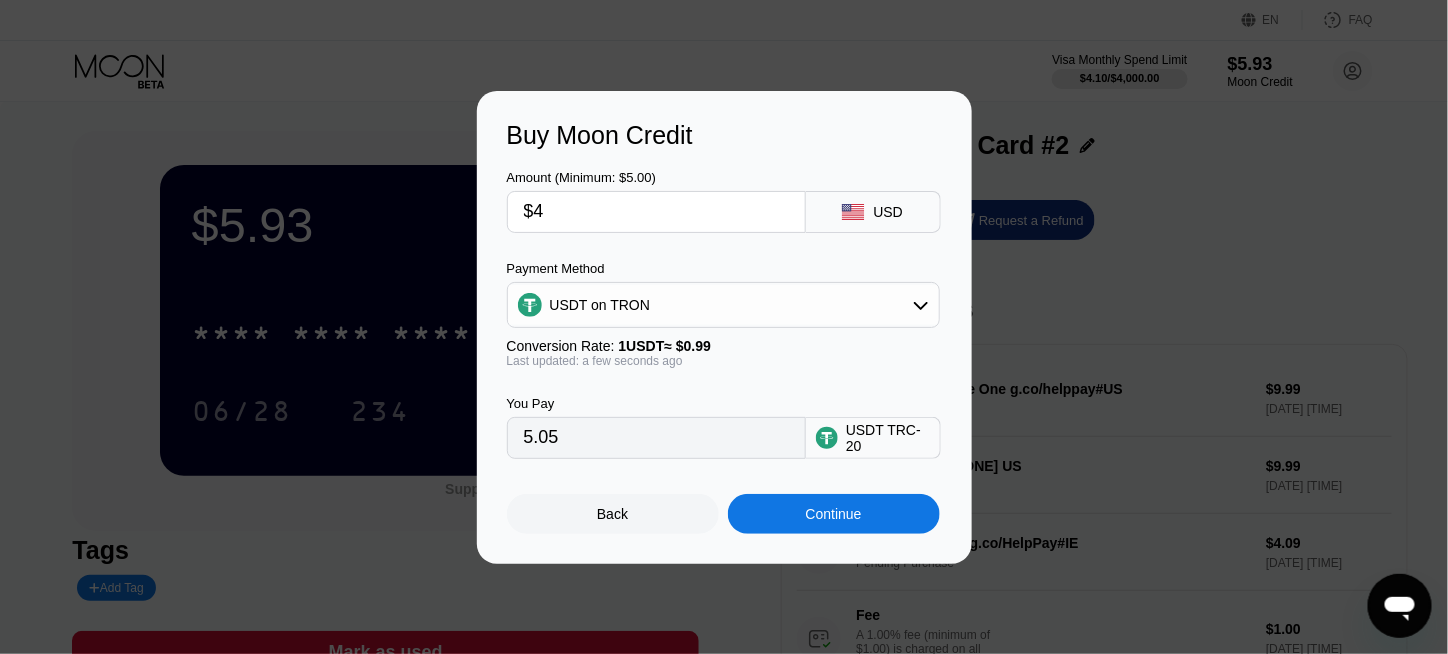 type on "4.04" 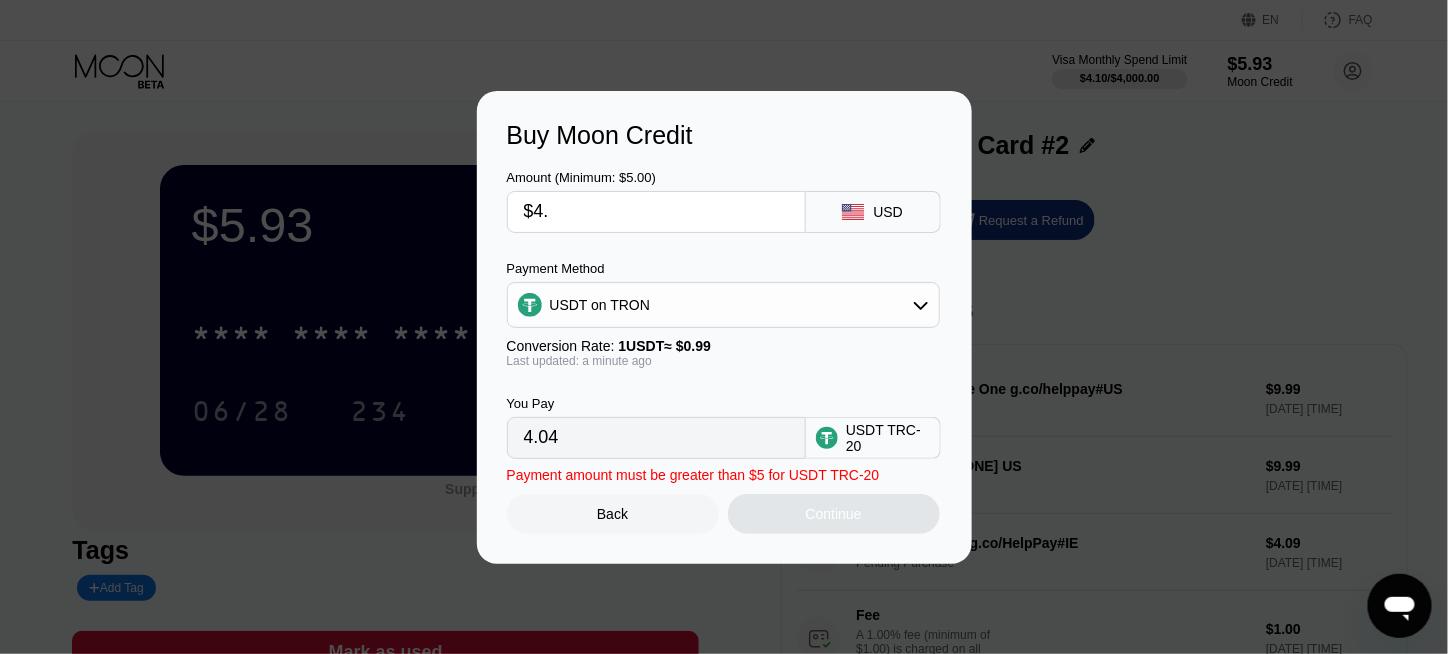 type on "$4.5" 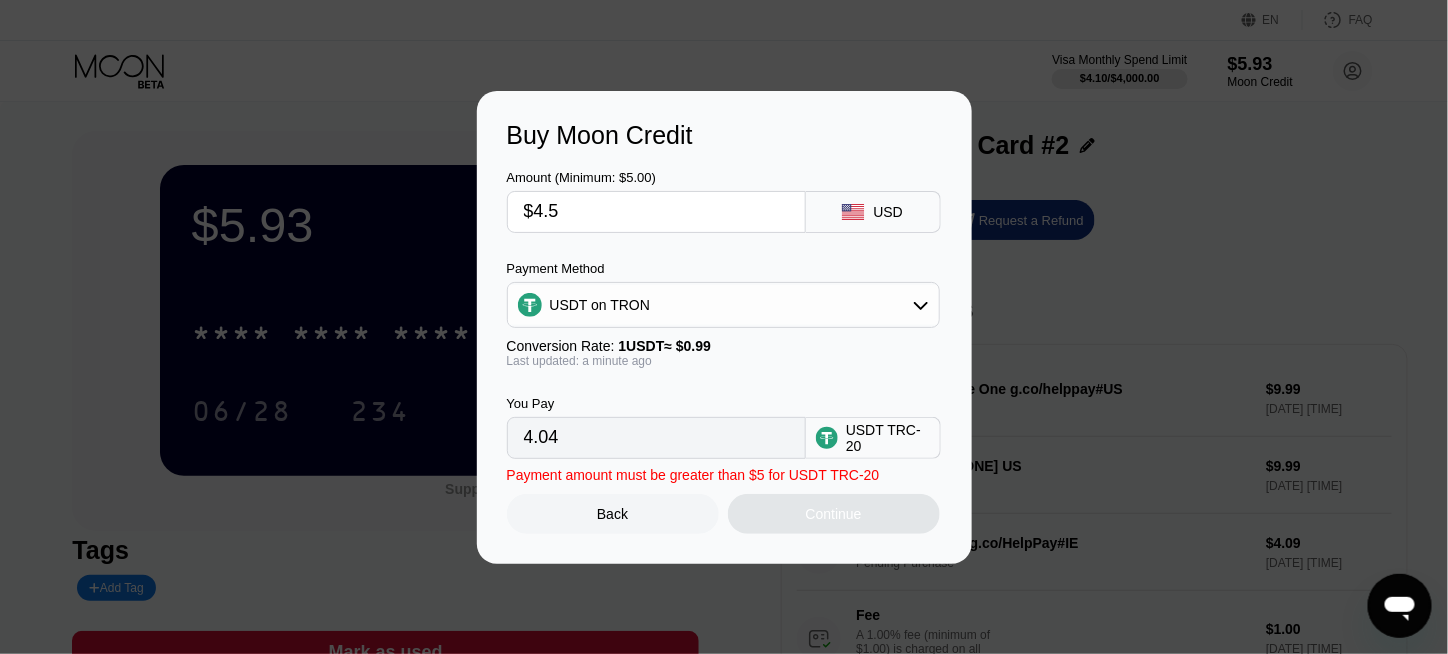 type on "4.55" 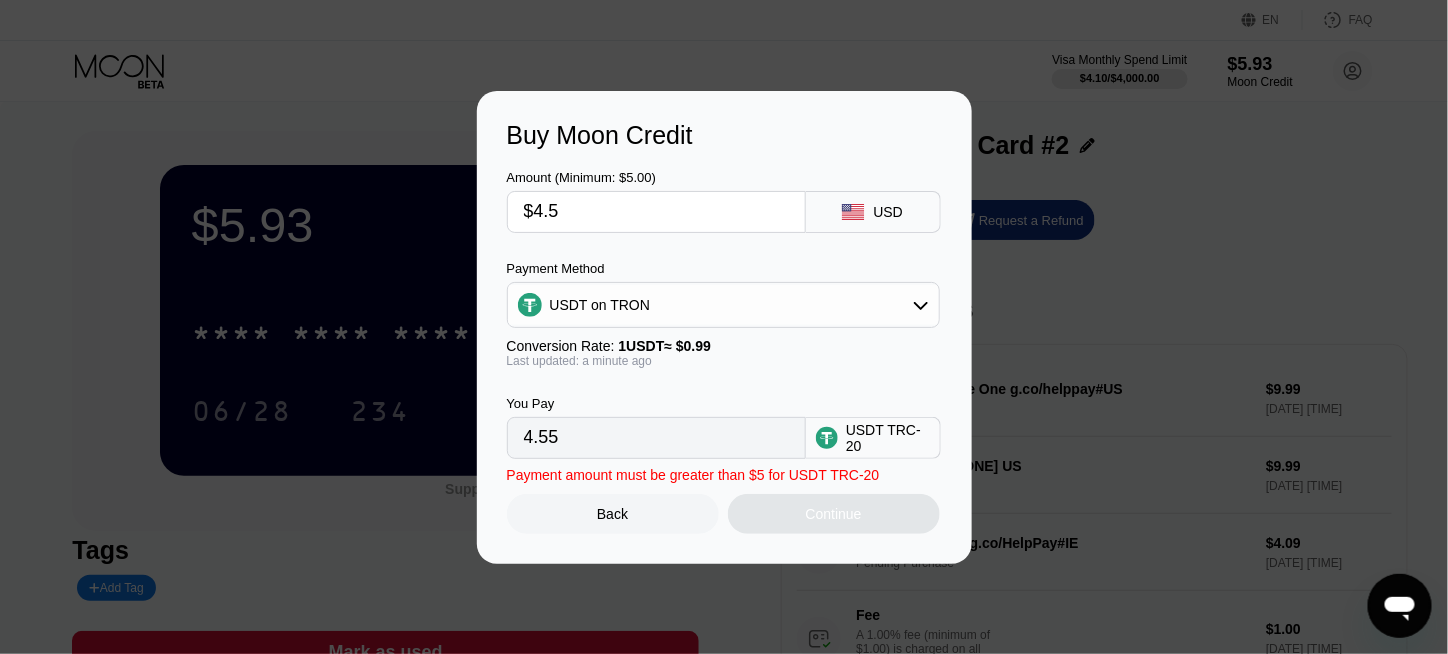 click on "Payment amount must be greater than $5 for USDT TRC-20 Back Continue" at bounding box center (724, 496) 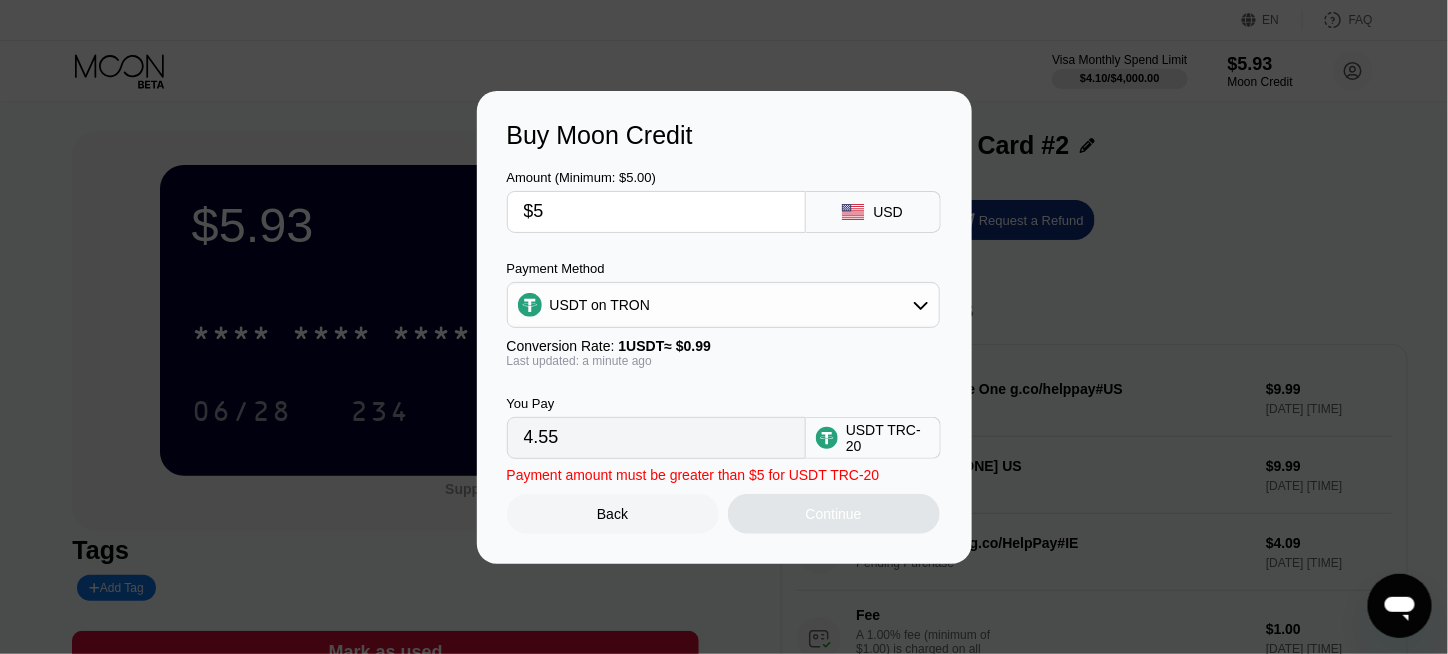 type on "5.05" 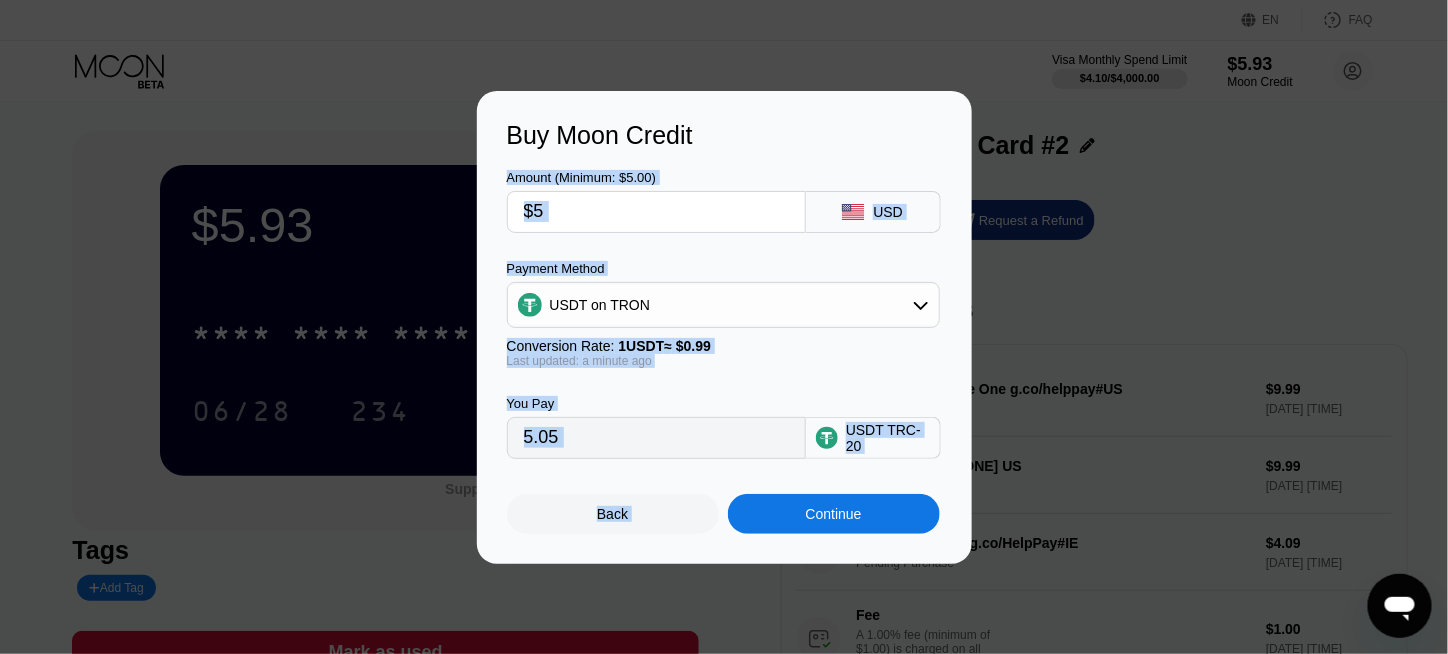 drag, startPoint x: 804, startPoint y: 514, endPoint x: 730, endPoint y: 135, distance: 386.1567 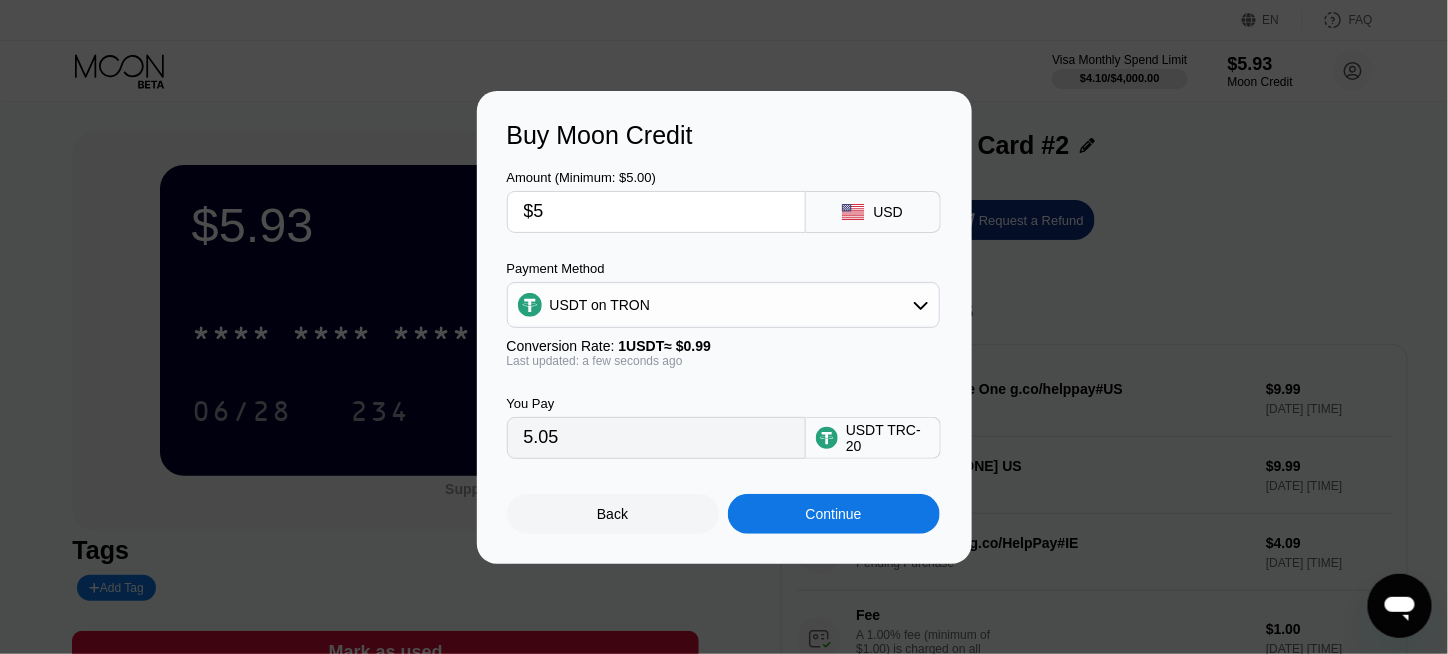 drag, startPoint x: 572, startPoint y: 207, endPoint x: 512, endPoint y: 211, distance: 60.133186 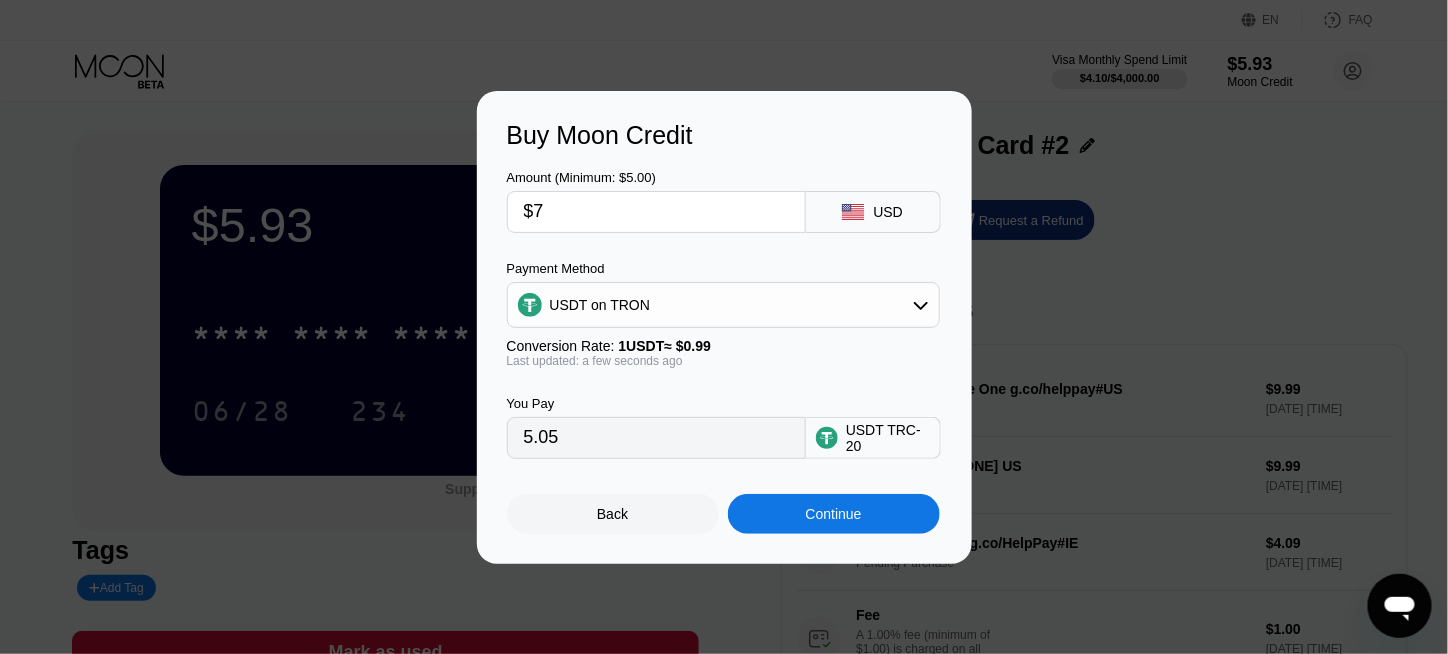 type on "7.07" 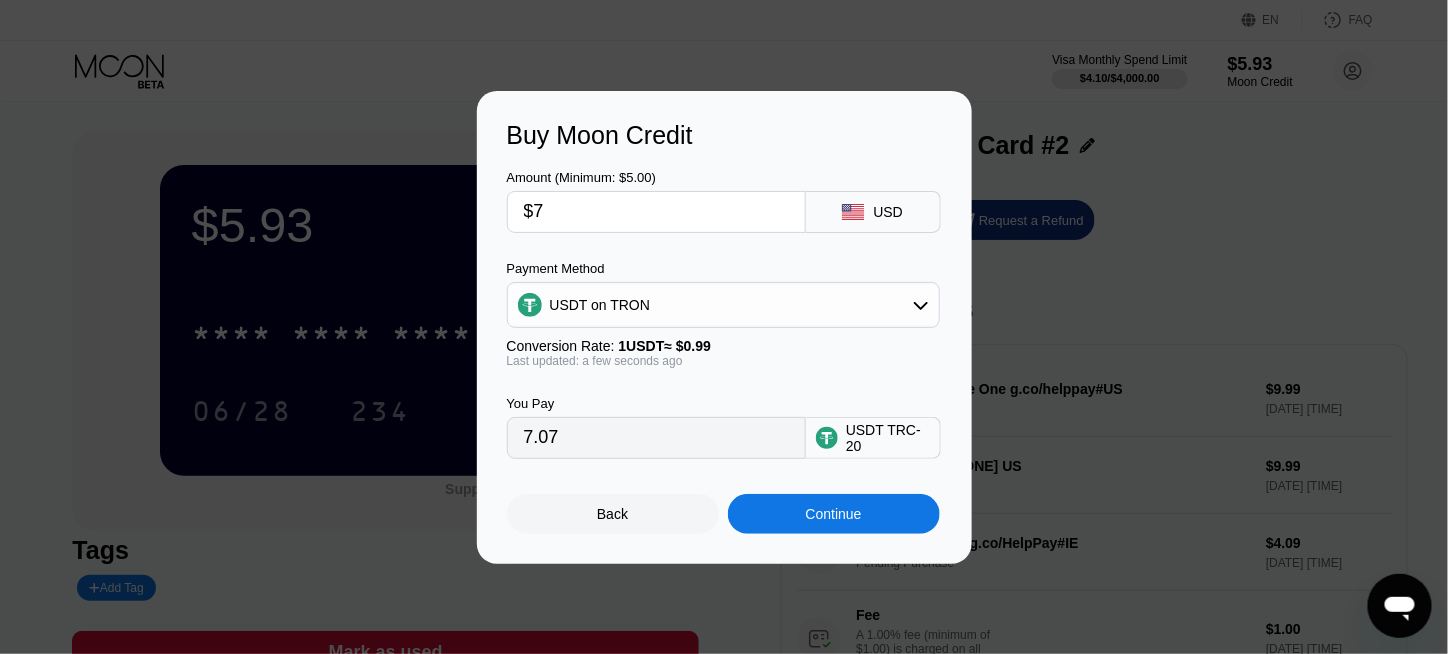 type on "$7" 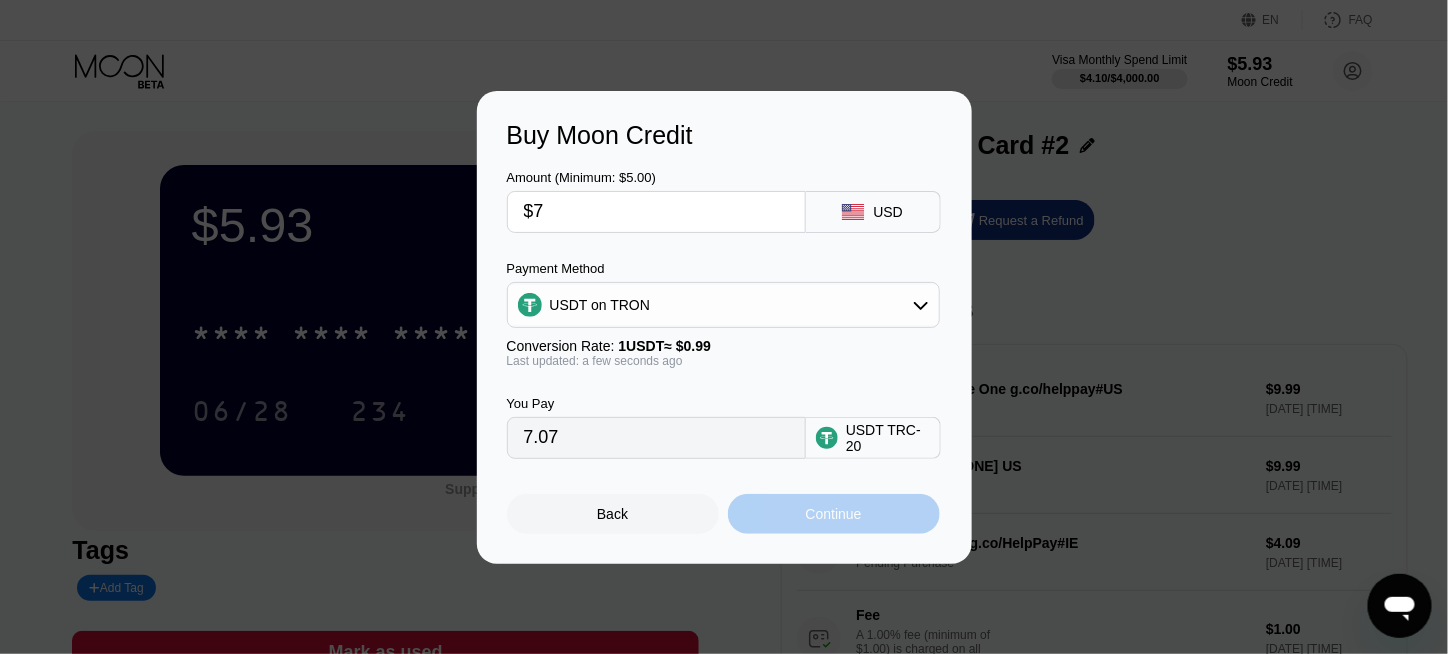 click on "Continue" at bounding box center [834, 514] 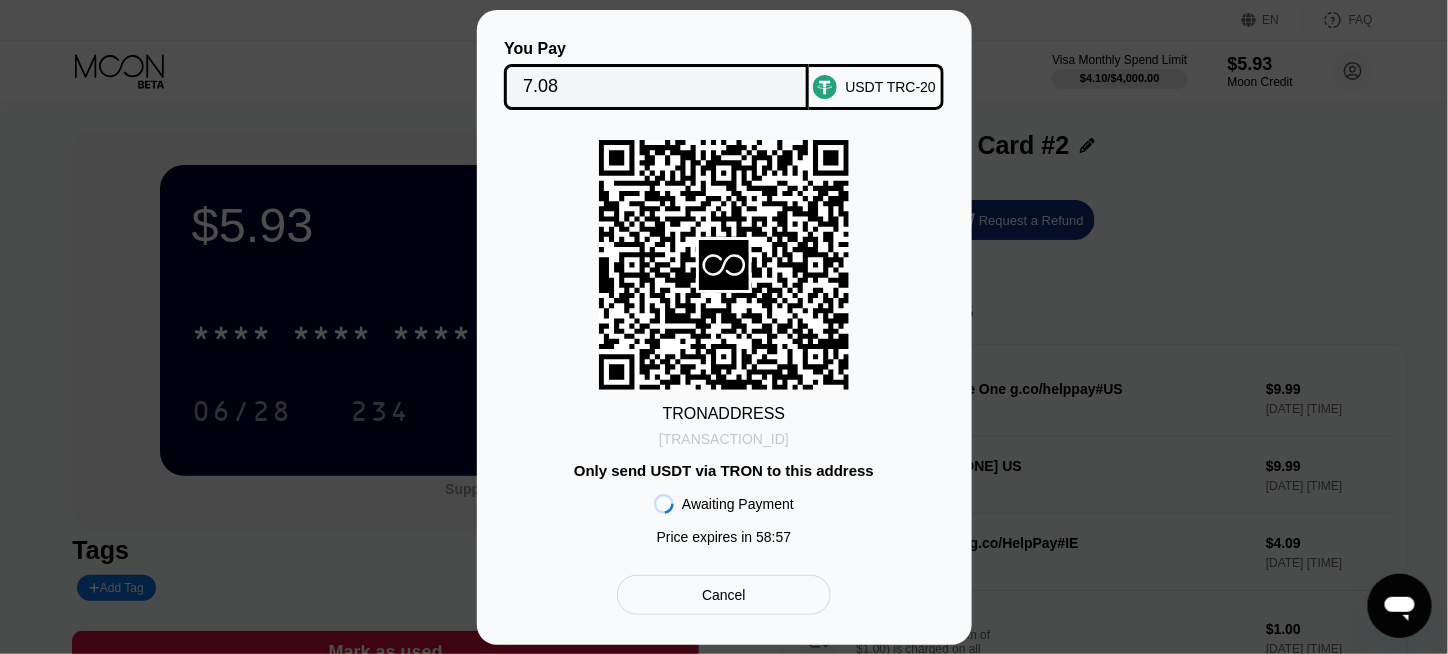click on "TXziKa6CjT752AE...2aiZAD5YAtTZ5qh" at bounding box center (724, 439) 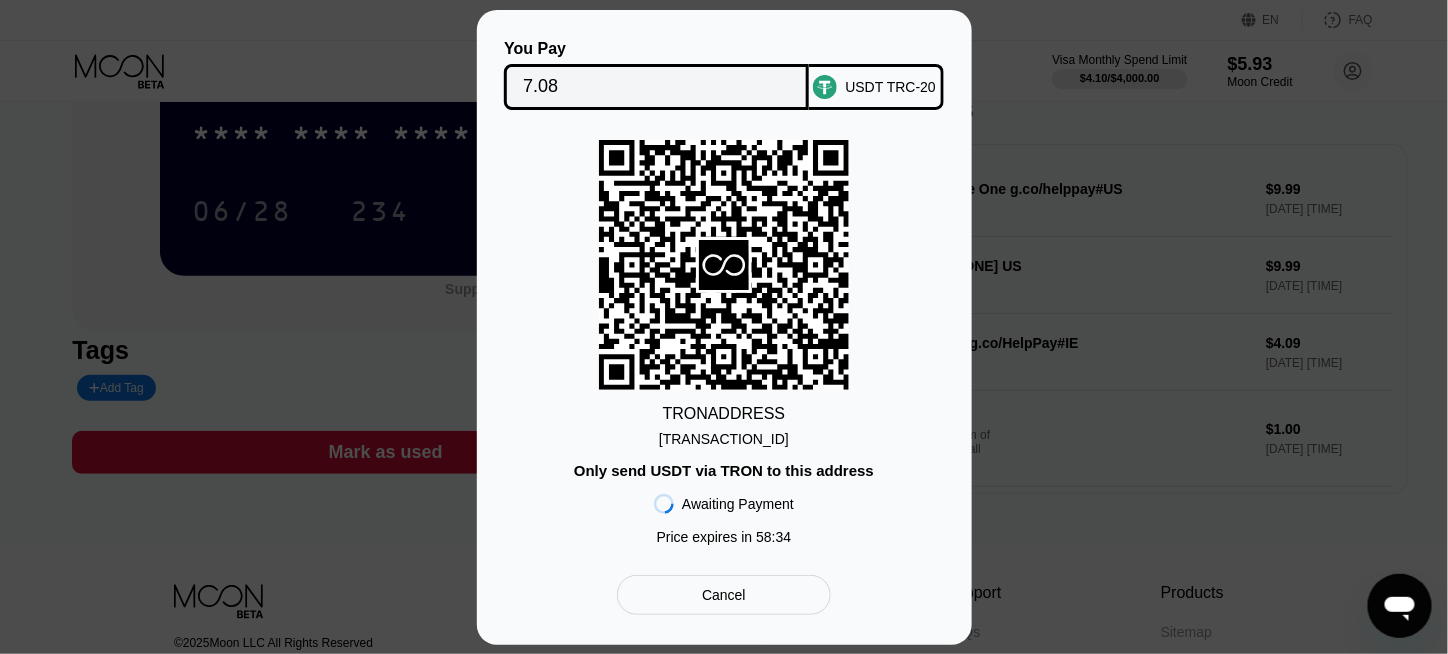 scroll, scrollTop: 300, scrollLeft: 0, axis: vertical 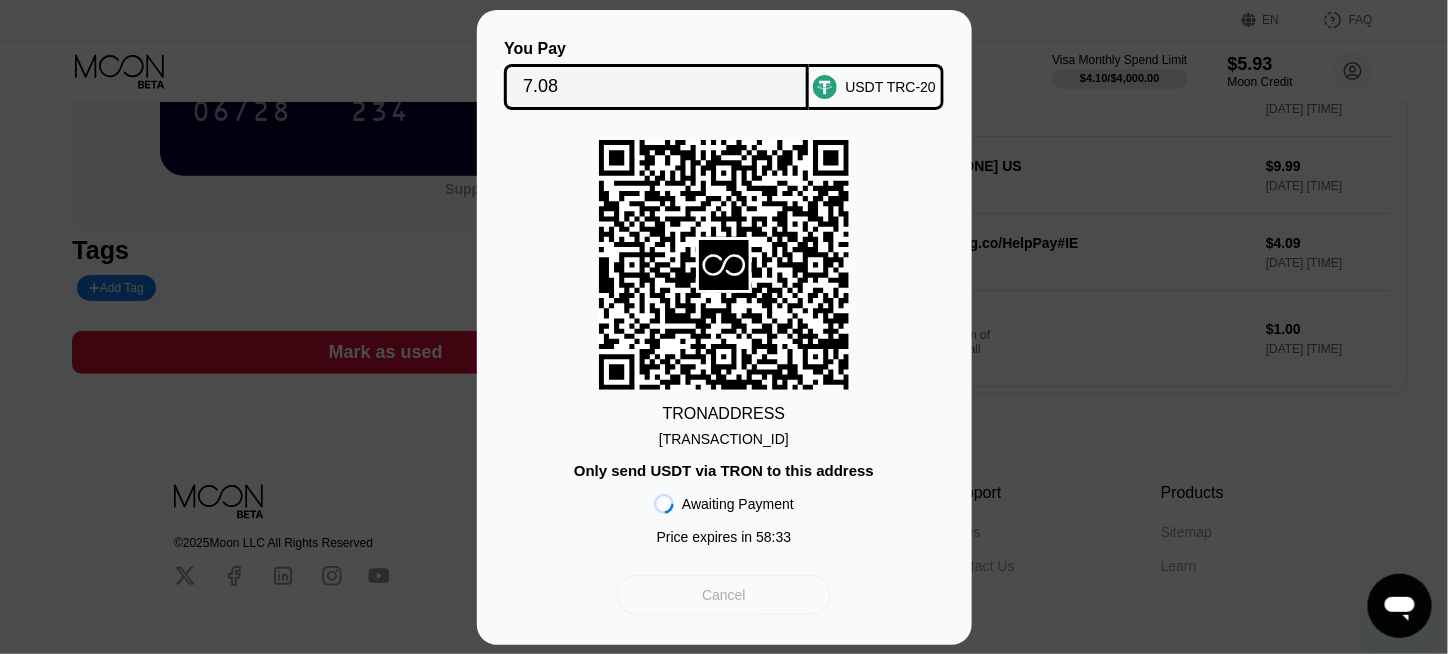 click on "Cancel" at bounding box center [724, 595] 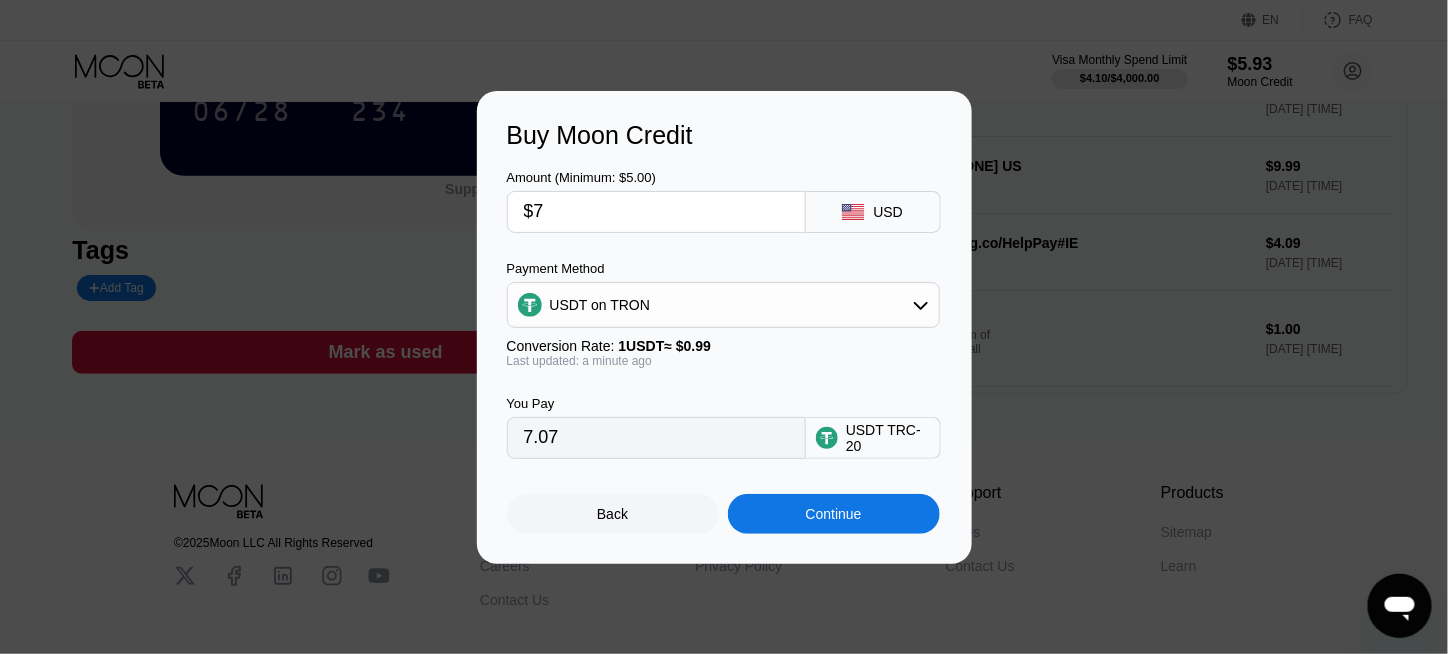 drag, startPoint x: 536, startPoint y: 208, endPoint x: 517, endPoint y: 209, distance: 19.026299 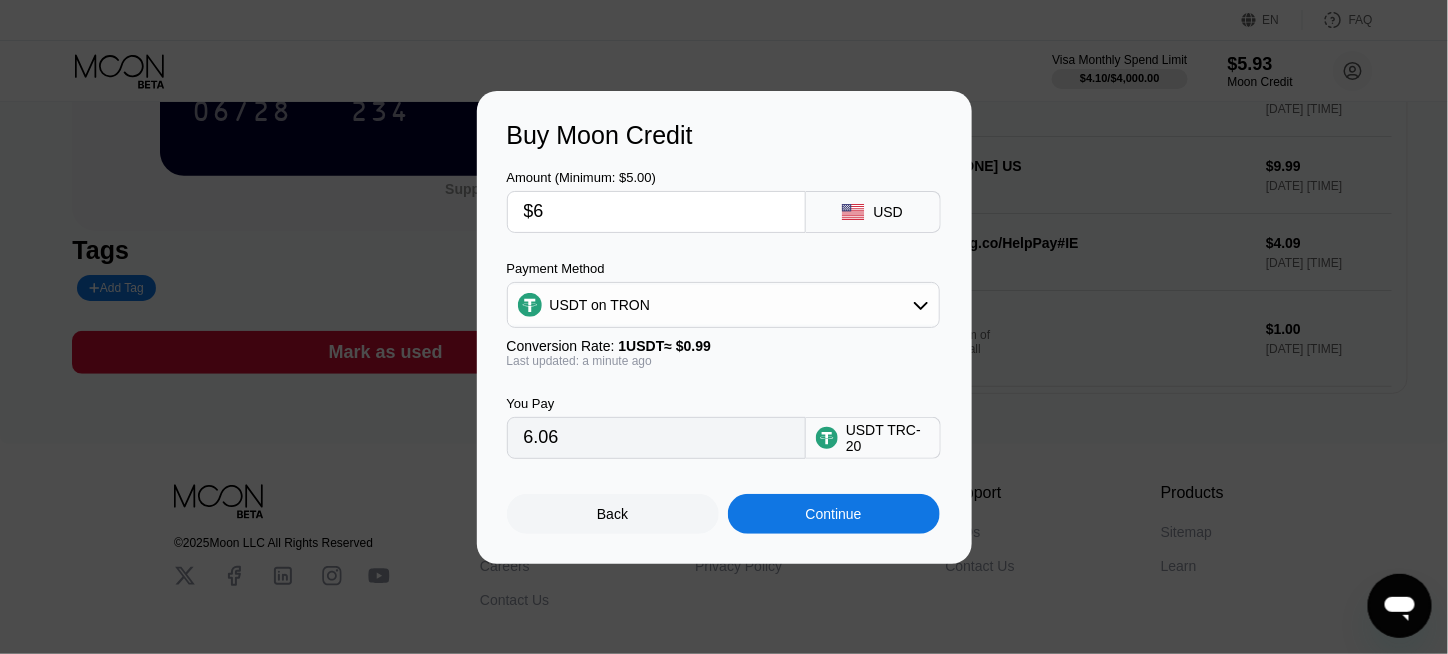 type on "6.06" 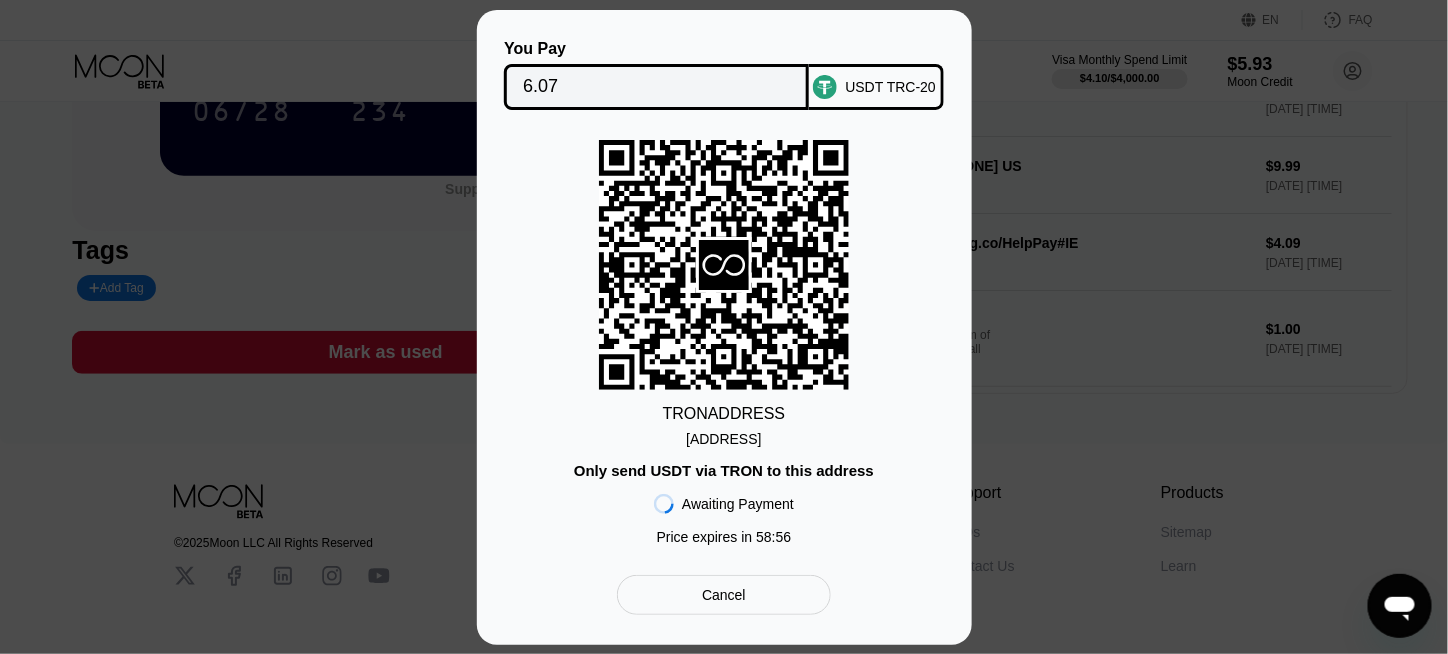 click on "TRuDZFTZuFX4hKY...Uo5VVKZXqewEfAz" at bounding box center [723, 439] 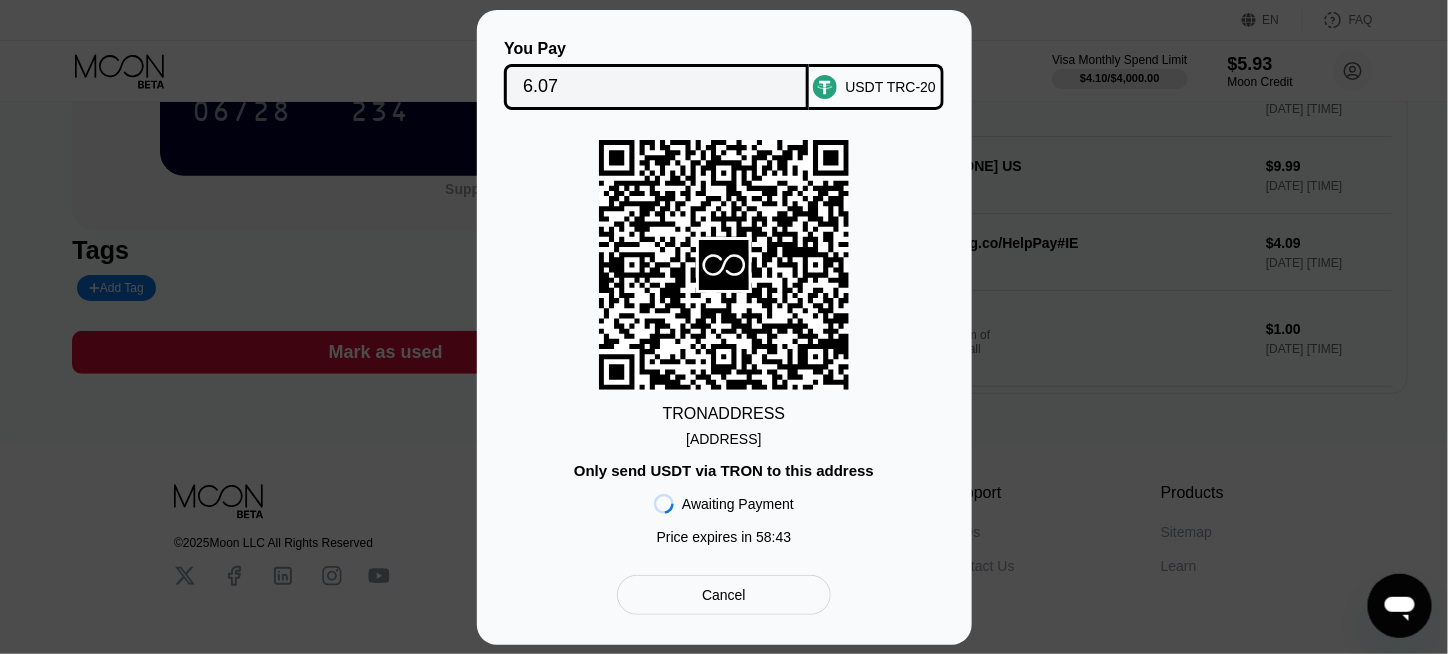 click 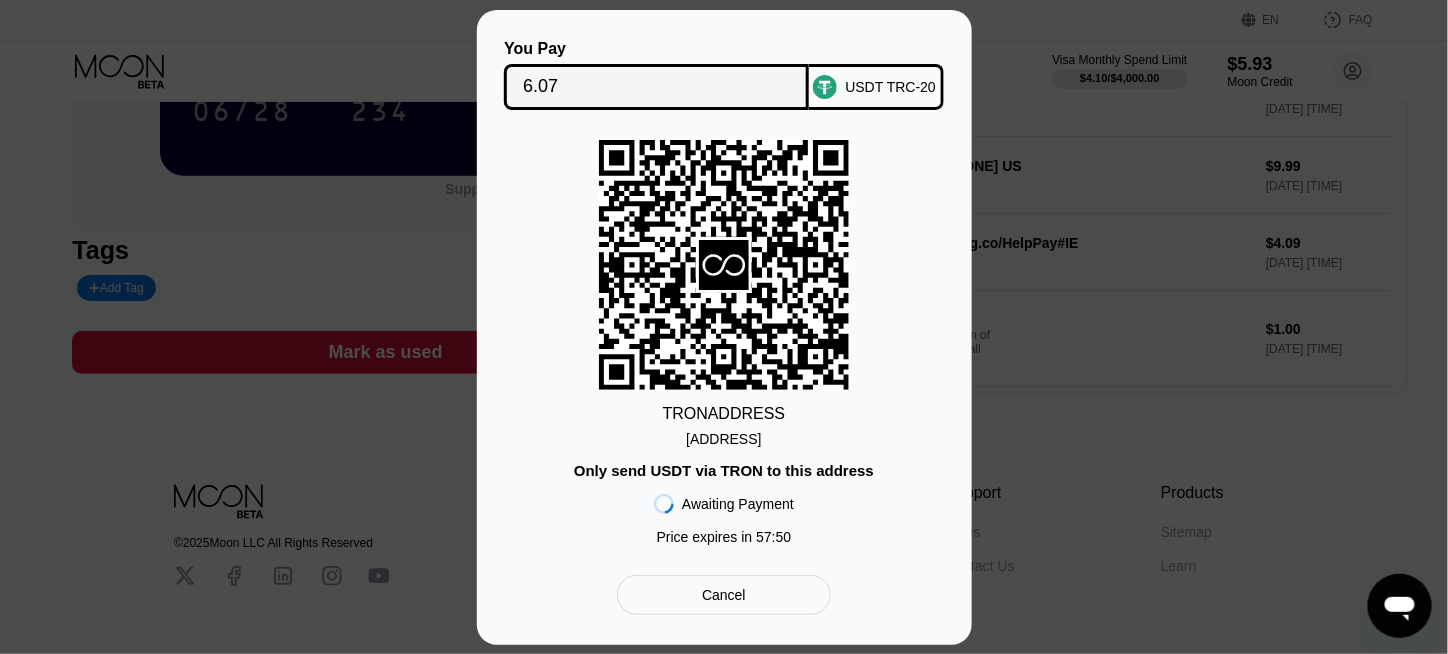 click 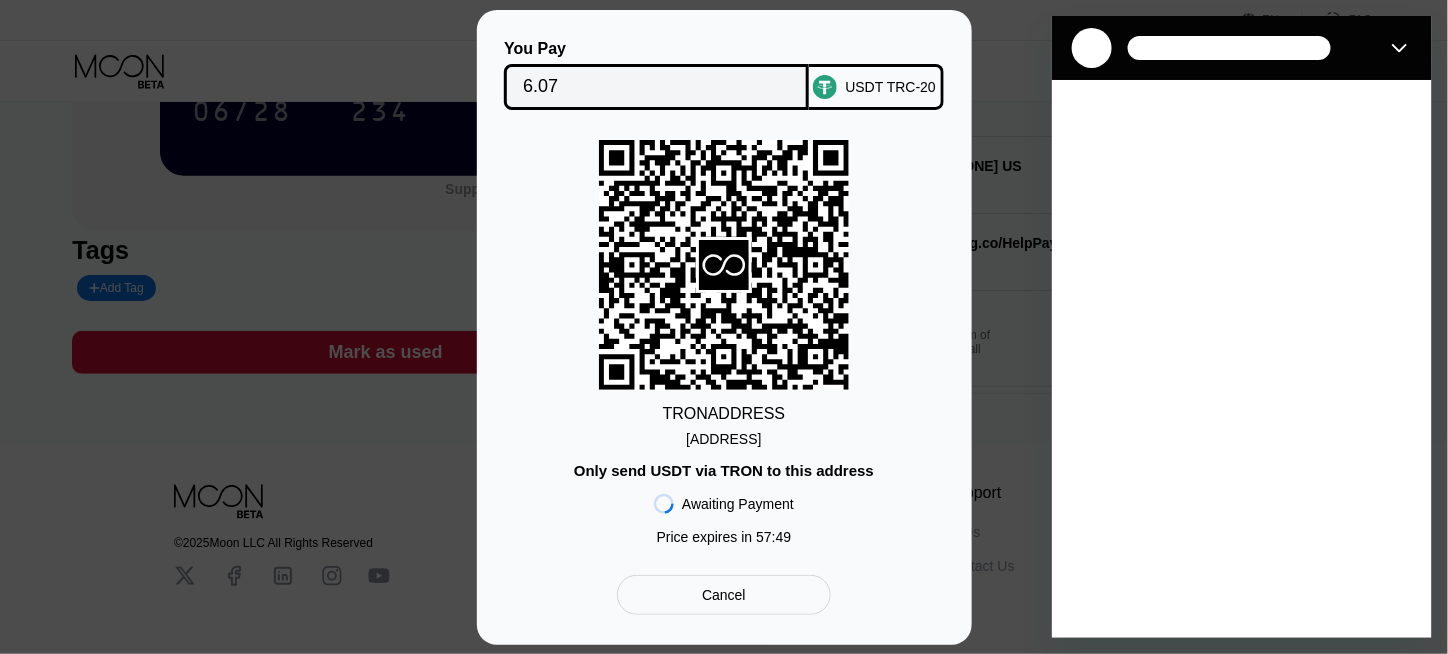 scroll, scrollTop: 0, scrollLeft: 0, axis: both 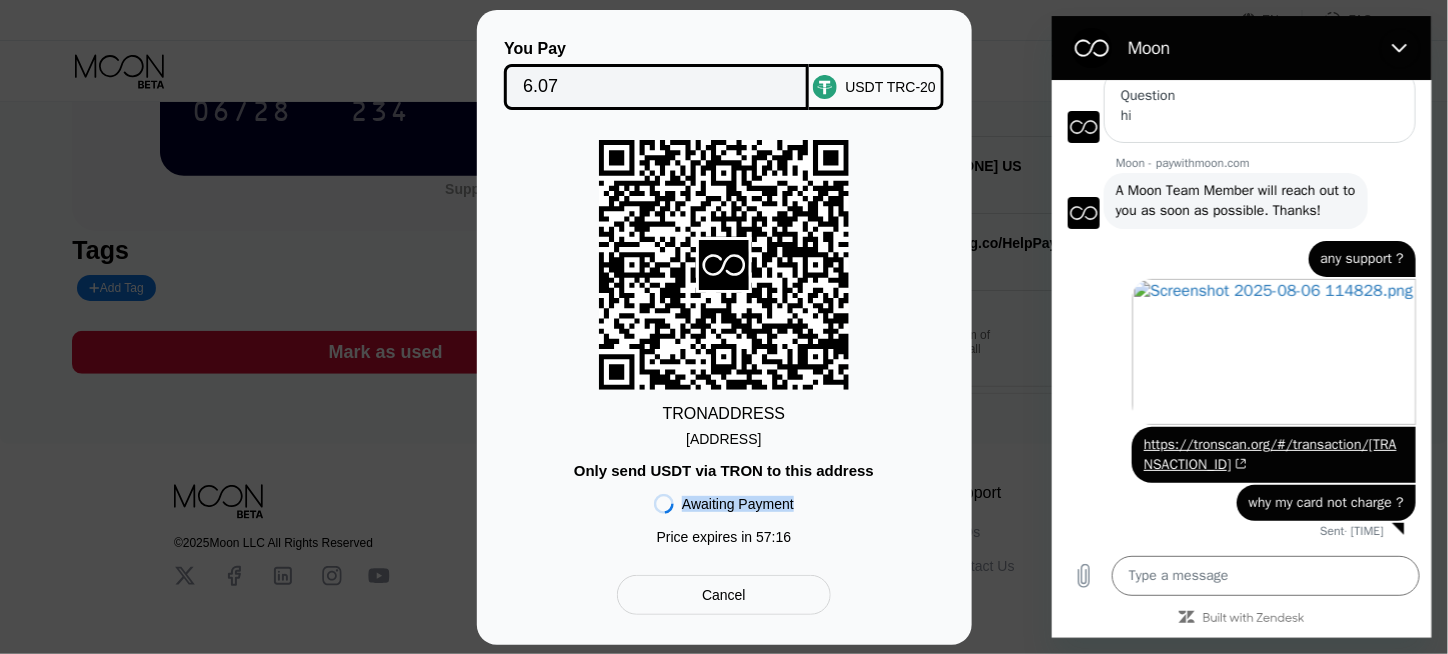drag, startPoint x: 681, startPoint y: 512, endPoint x: 801, endPoint y: 516, distance: 120.06665 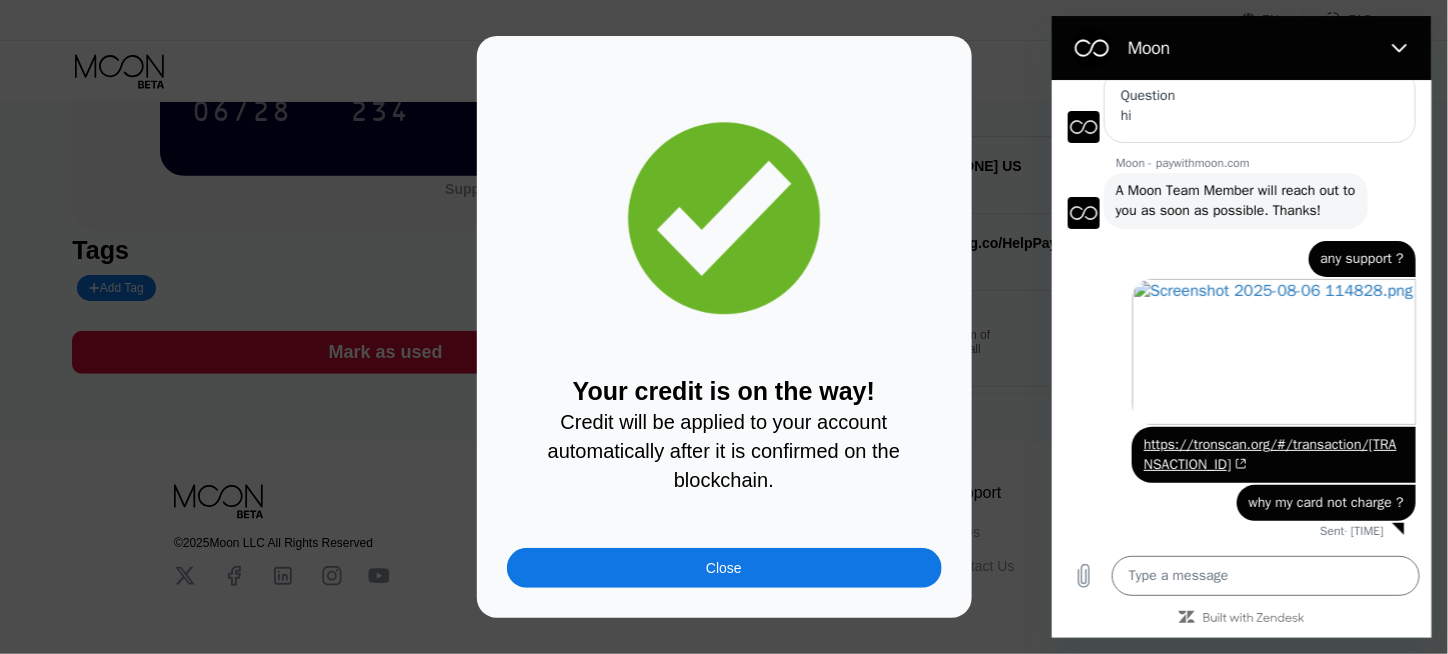 click on "Close" at bounding box center (724, 568) 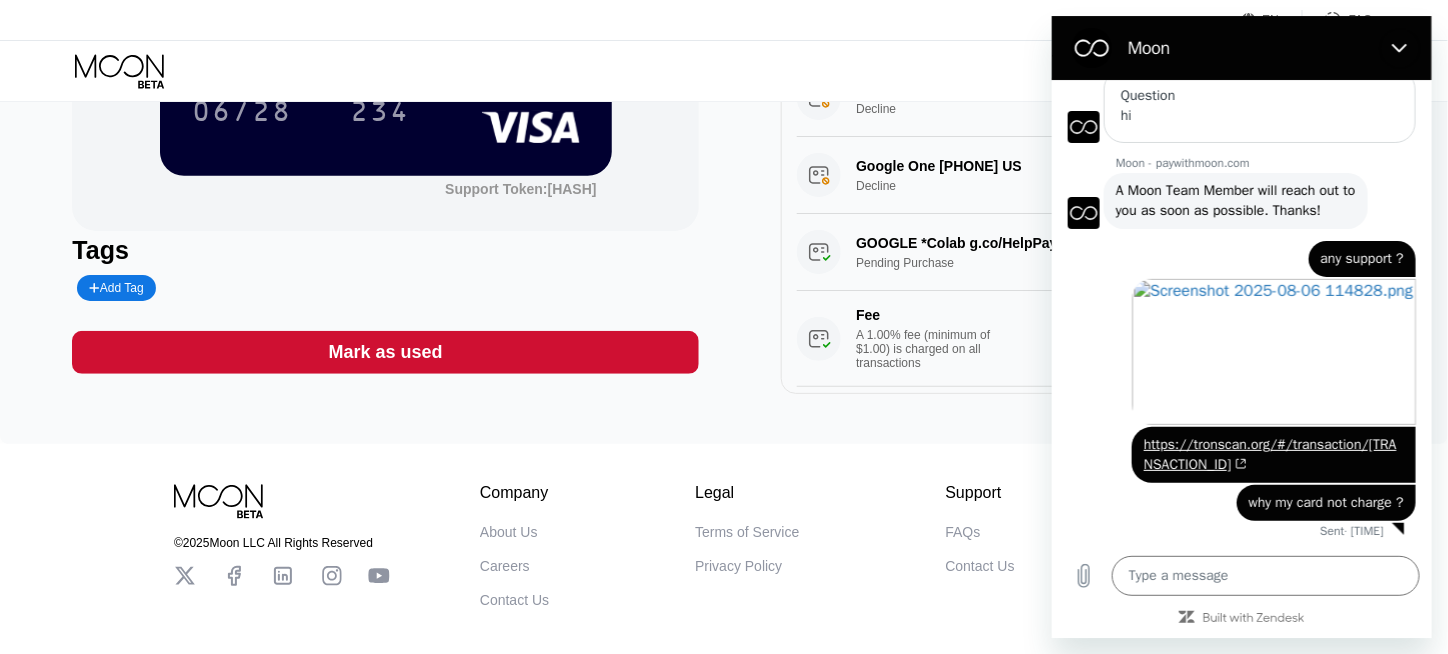 scroll, scrollTop: 0, scrollLeft: 0, axis: both 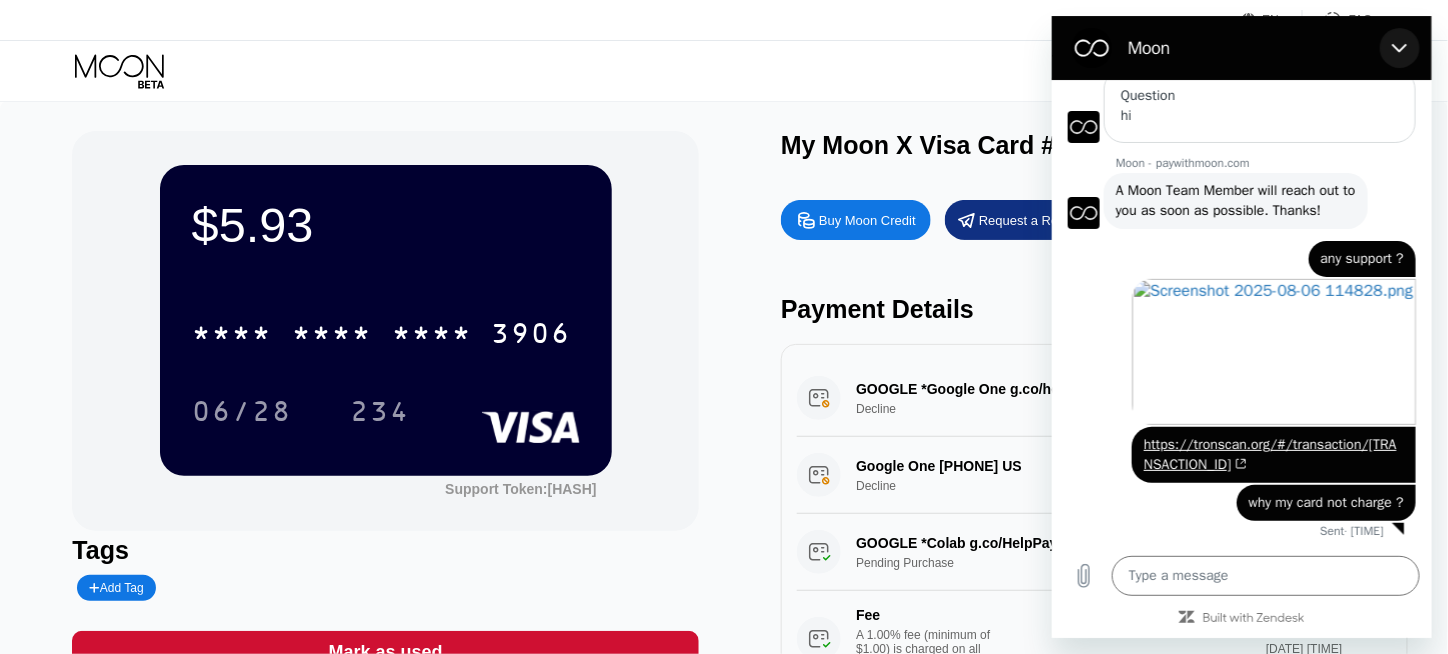 click 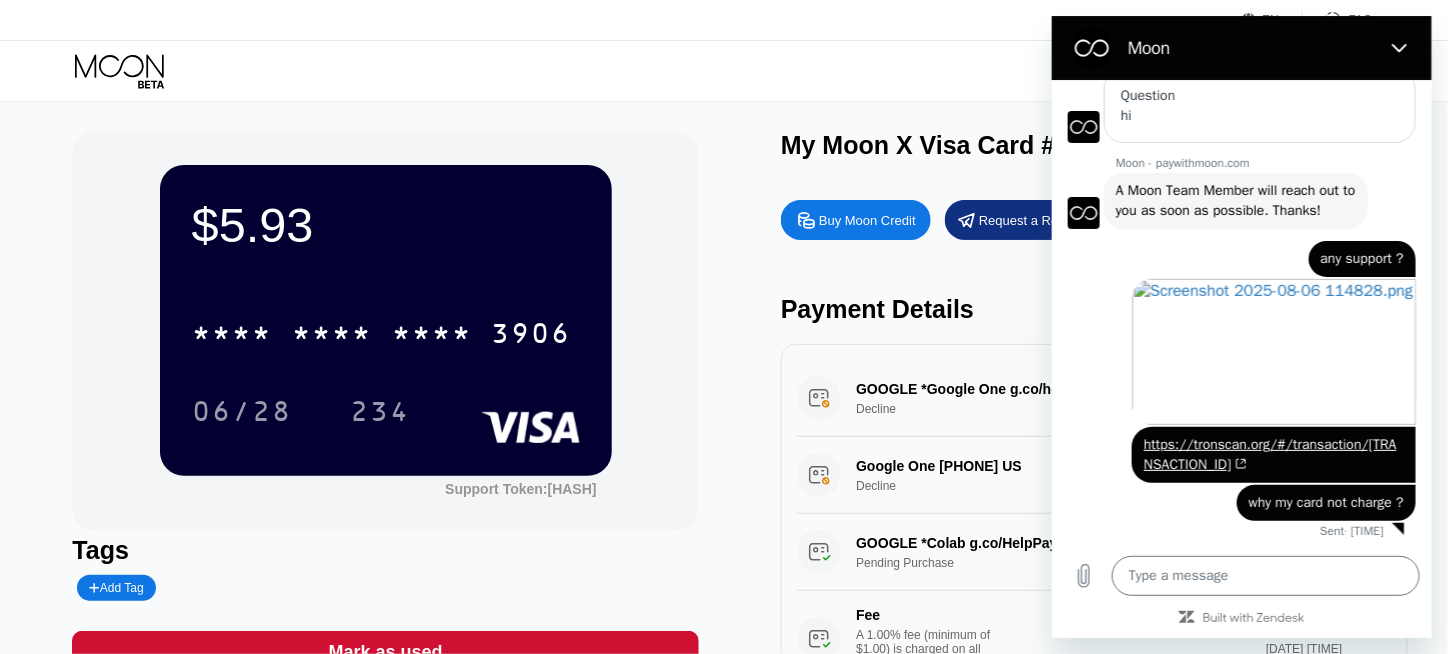 type on "x" 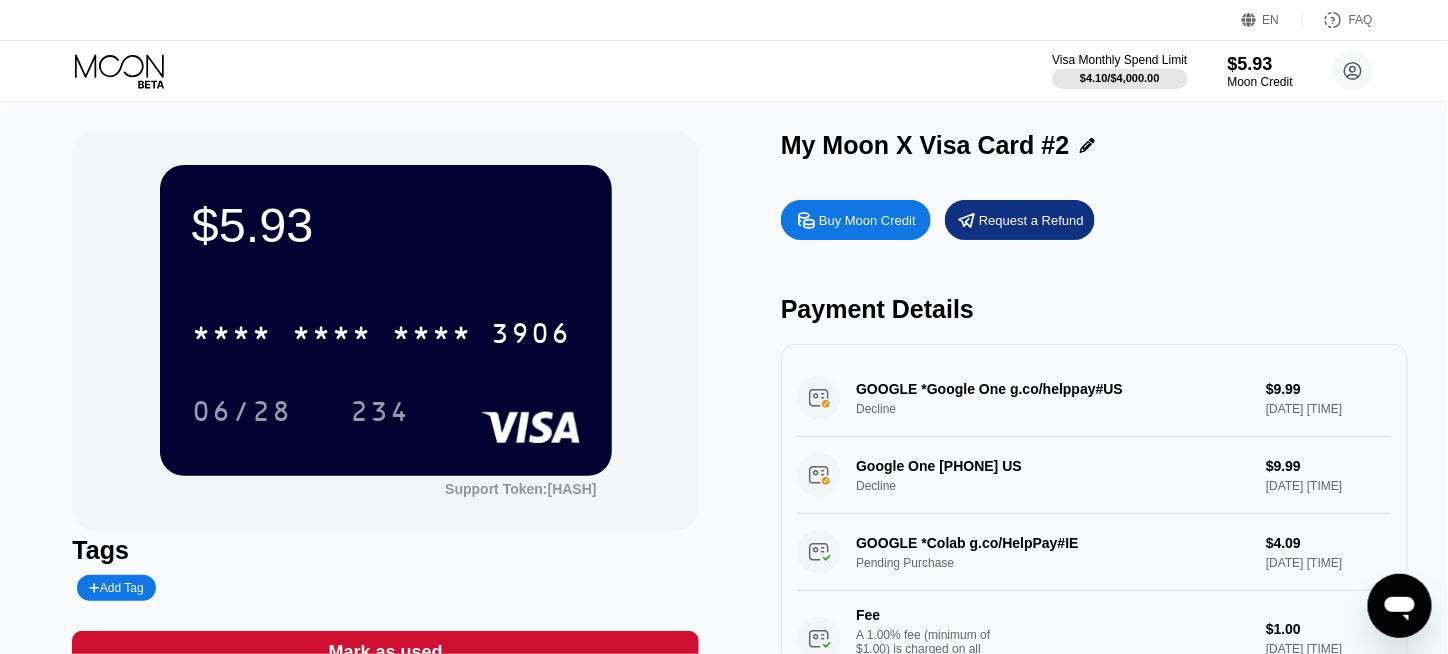scroll, scrollTop: 473, scrollLeft: 0, axis: vertical 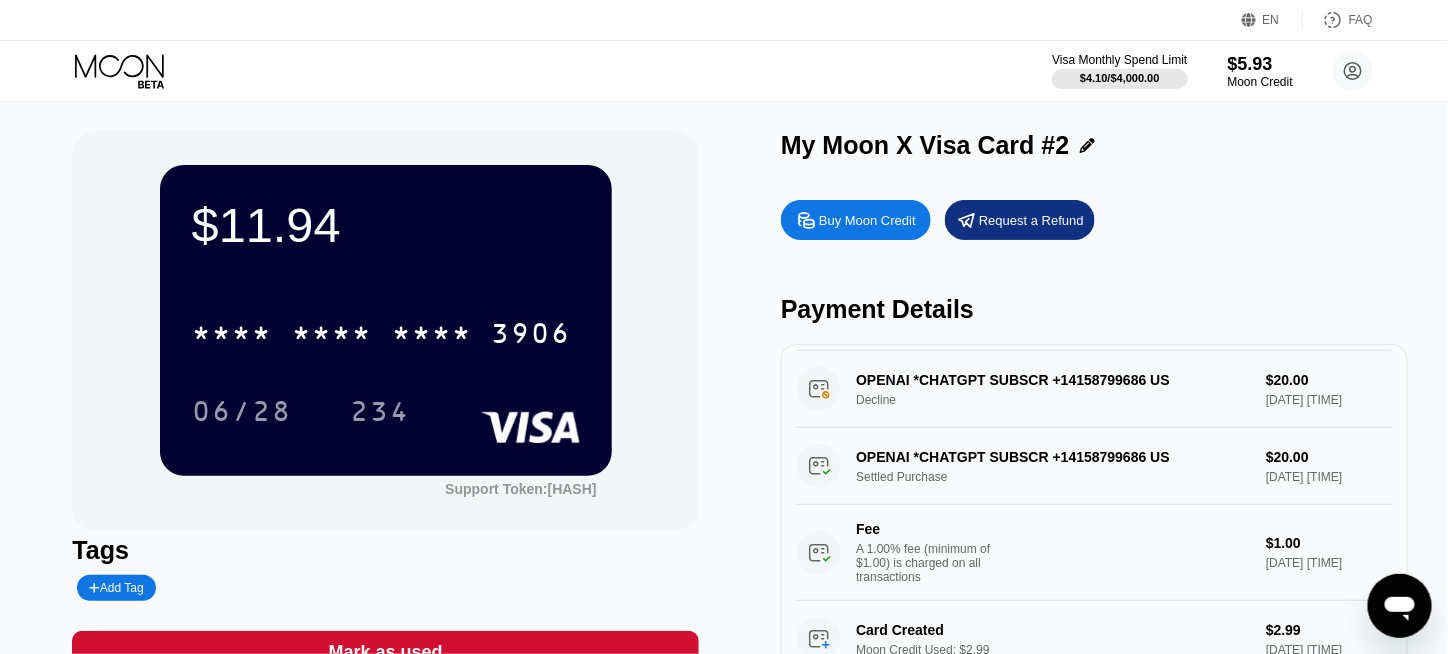 type 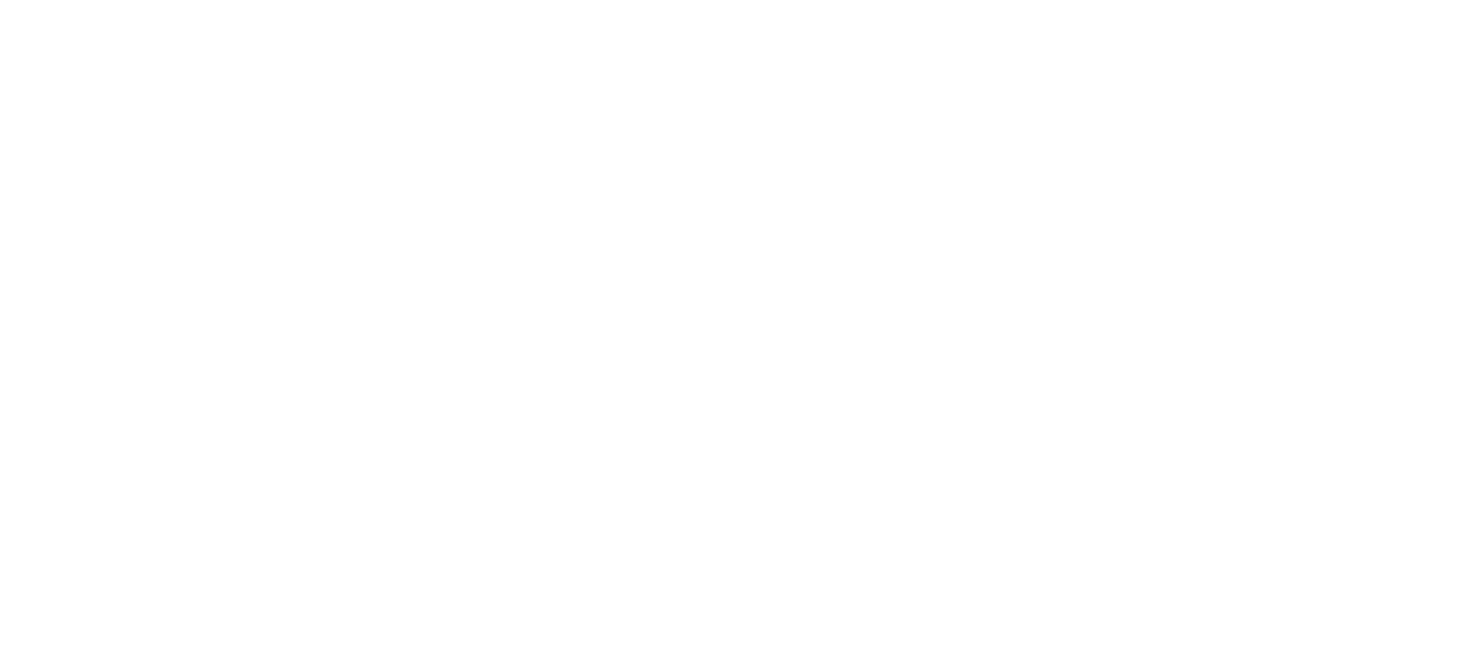 scroll, scrollTop: 0, scrollLeft: 0, axis: both 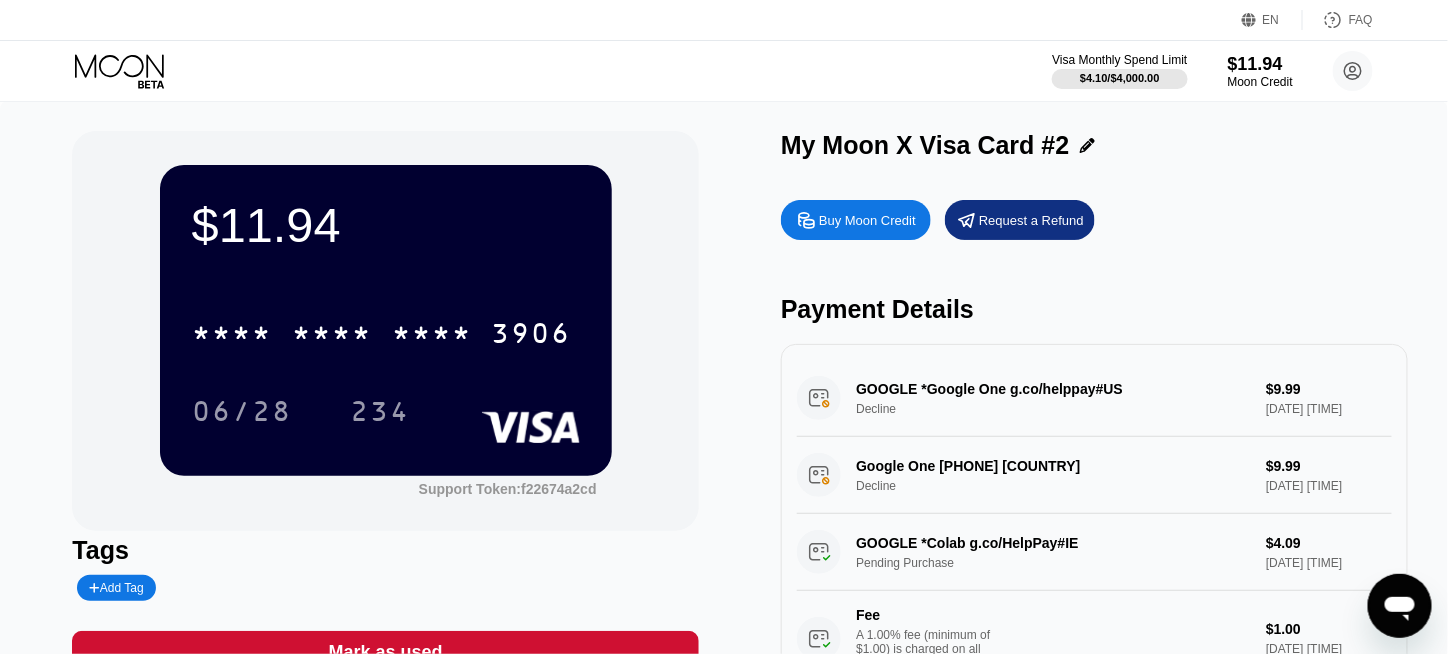 click on "$11.94" at bounding box center [386, 225] 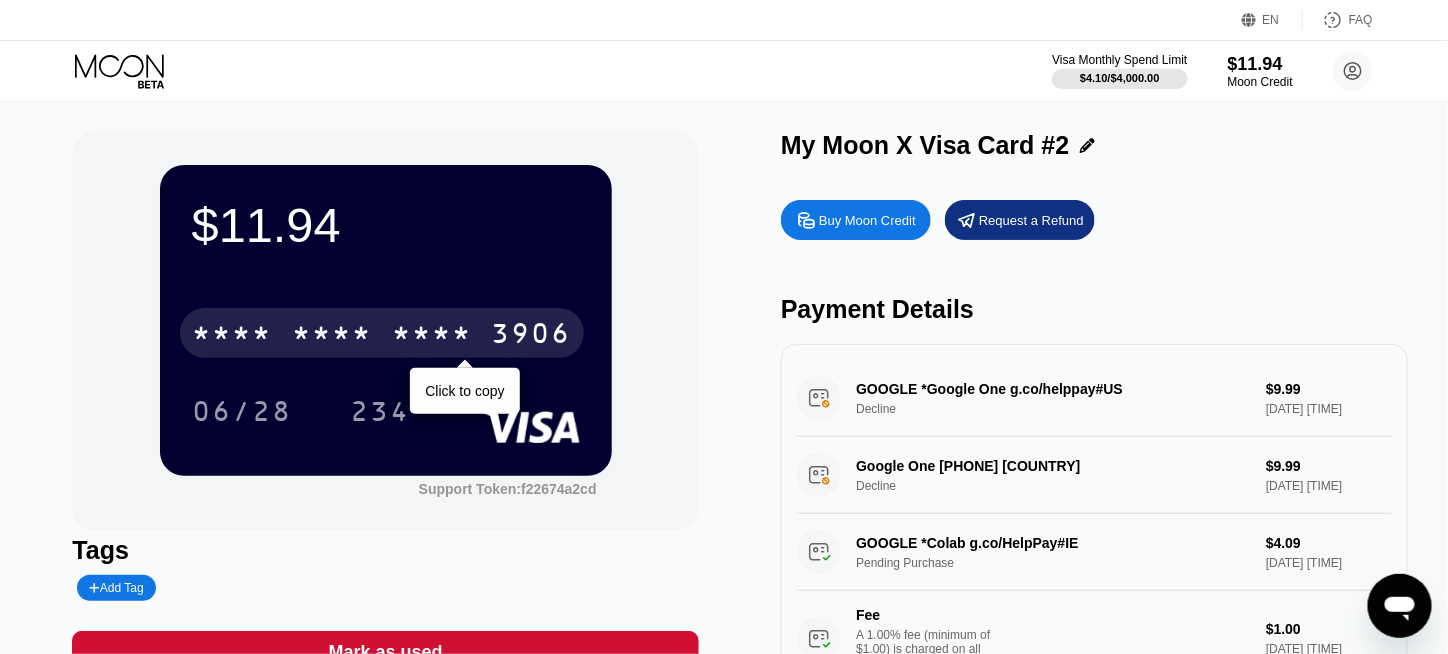click on "* * * *" at bounding box center (432, 336) 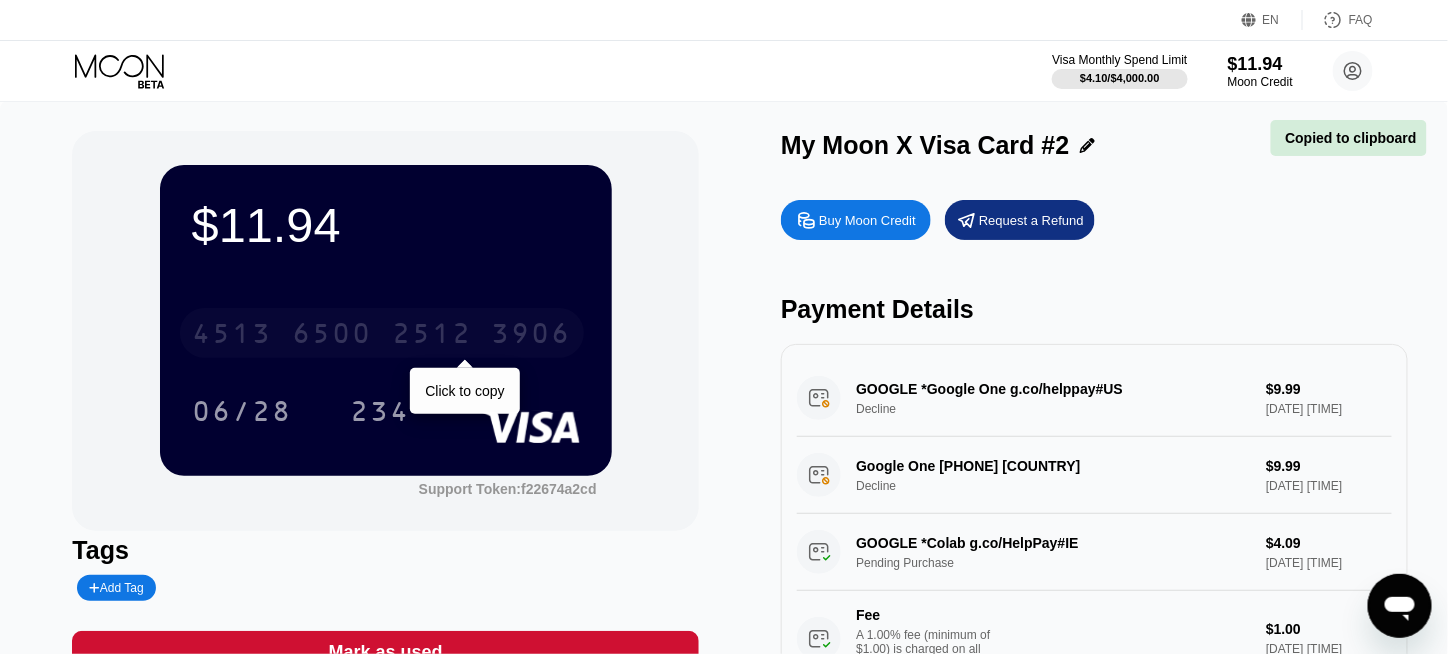 click on "2512" at bounding box center (432, 336) 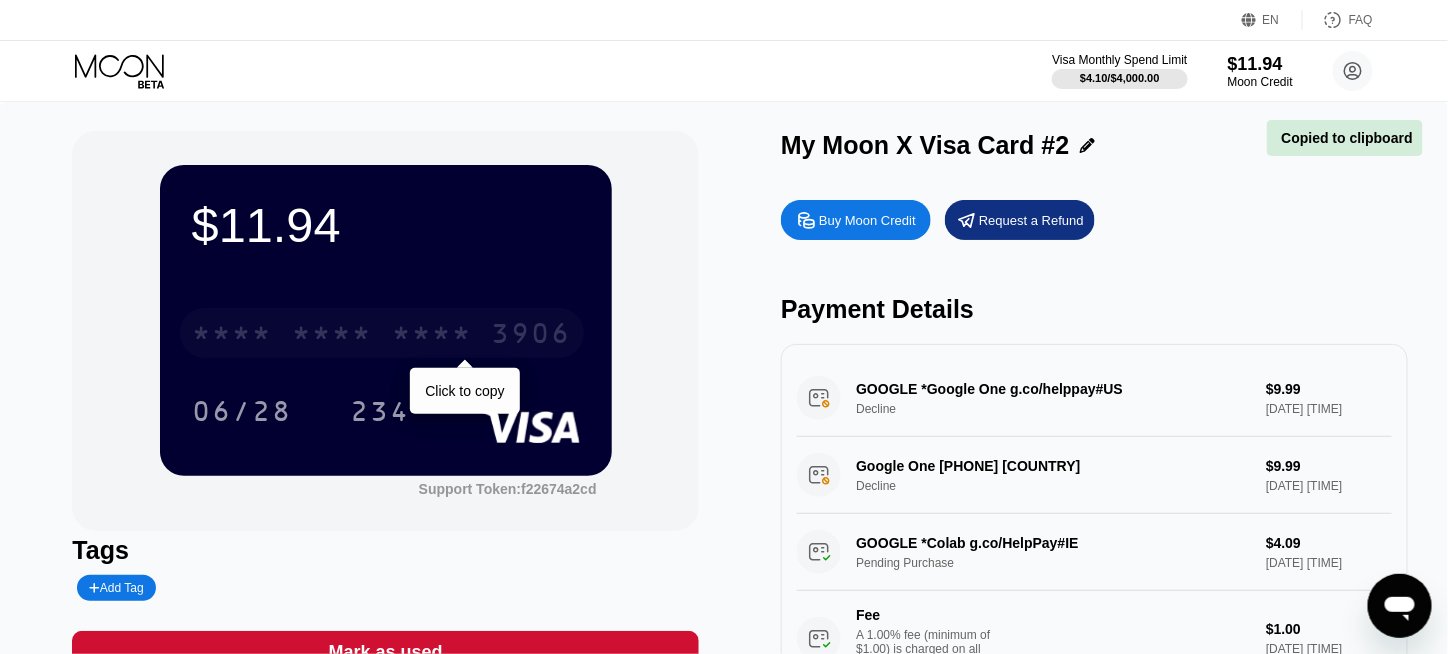click on "* * * *" at bounding box center (432, 336) 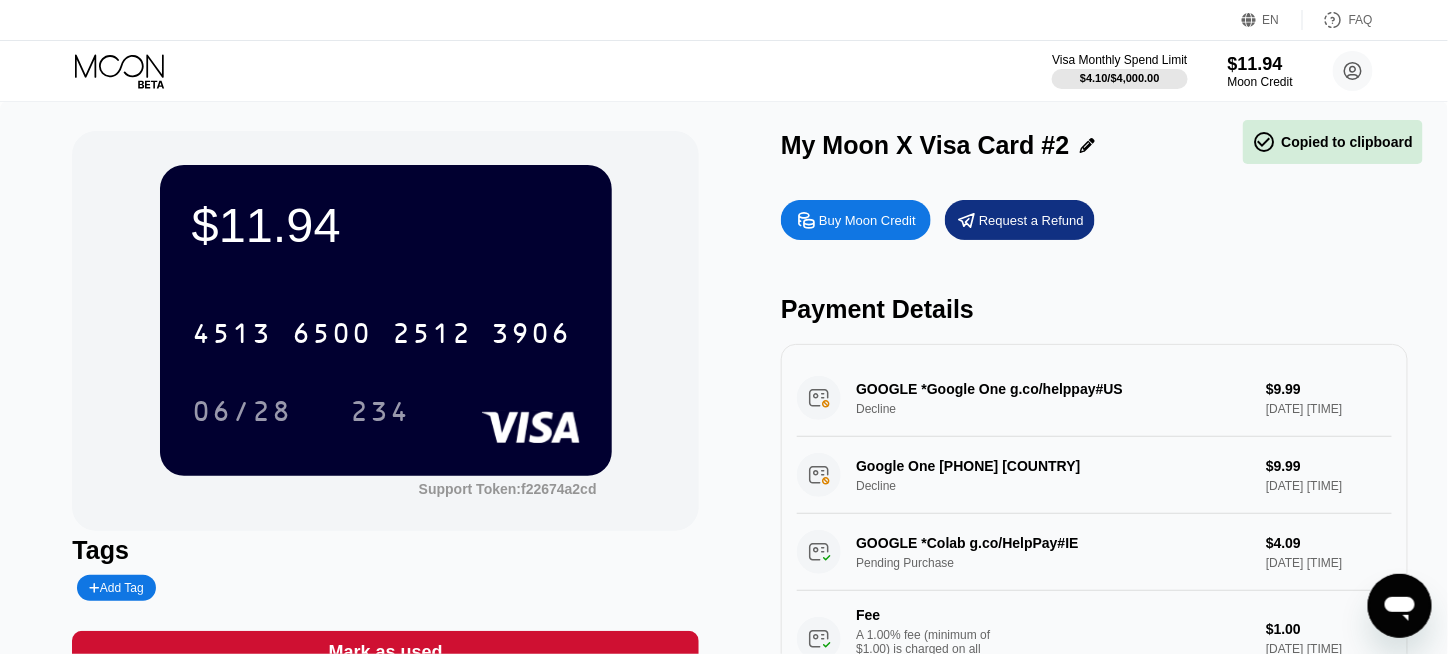 click on "$11.94 4513 6500 2512 3906 06/28 234" at bounding box center (386, 320) 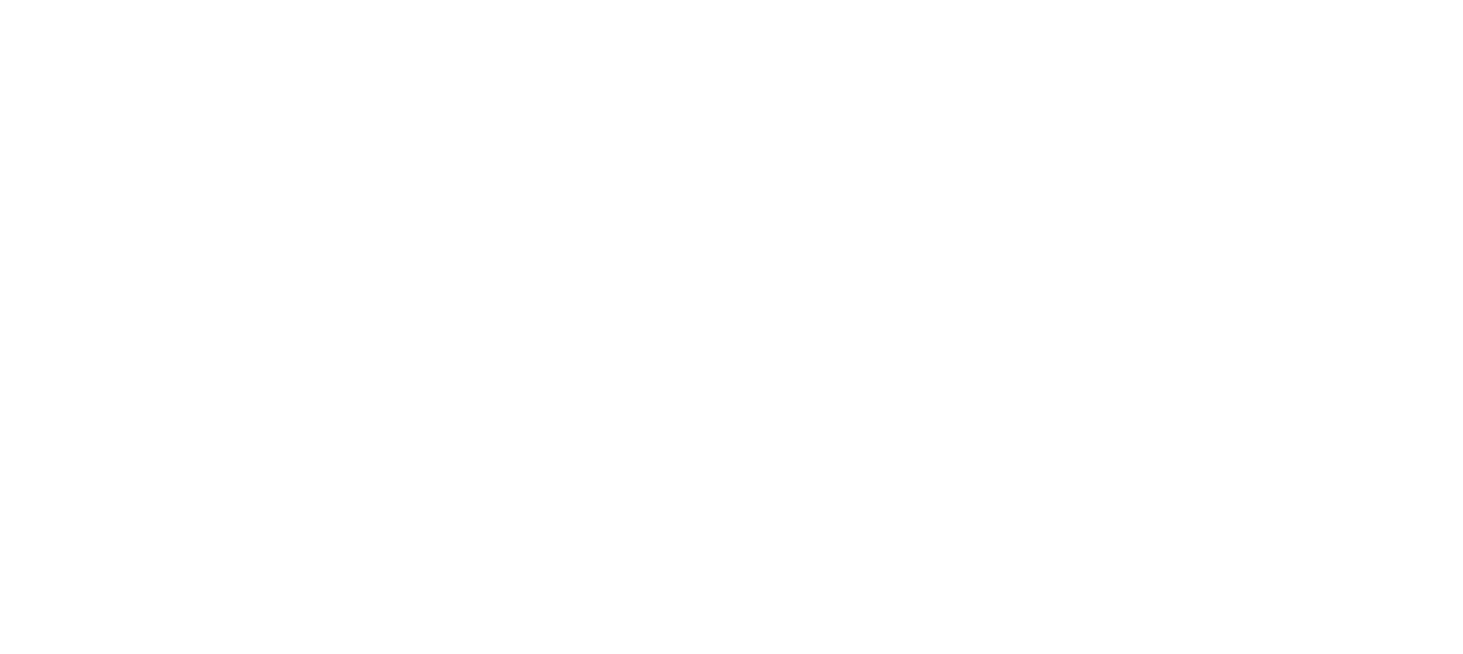 scroll, scrollTop: 0, scrollLeft: 0, axis: both 